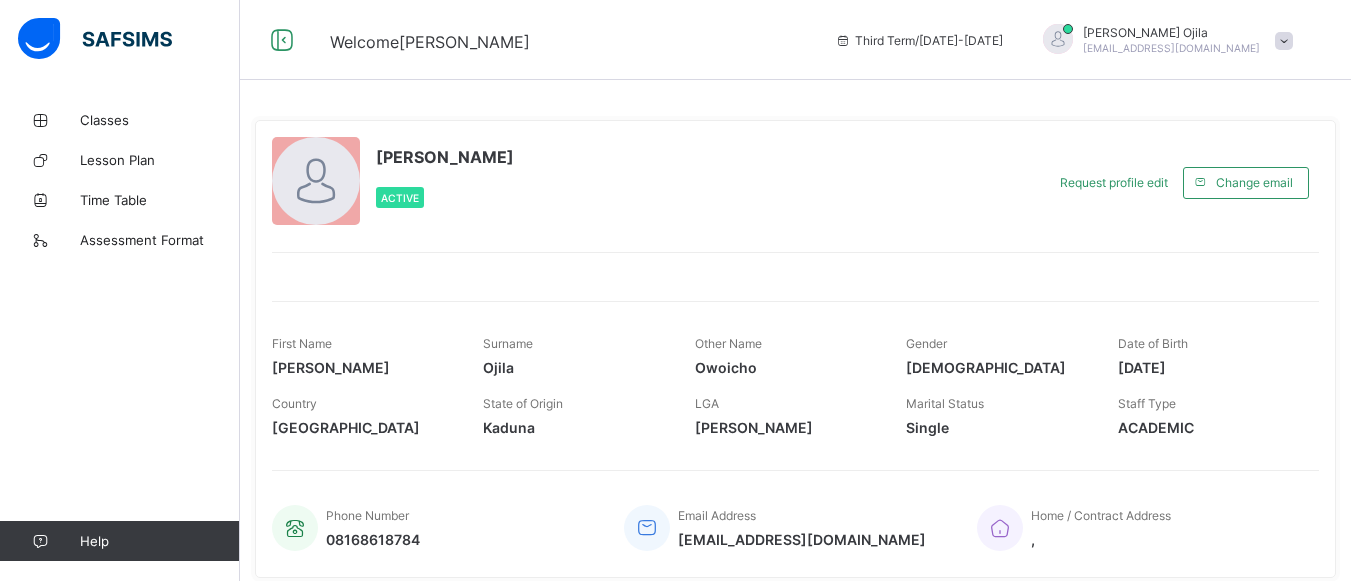 scroll, scrollTop: 0, scrollLeft: 0, axis: both 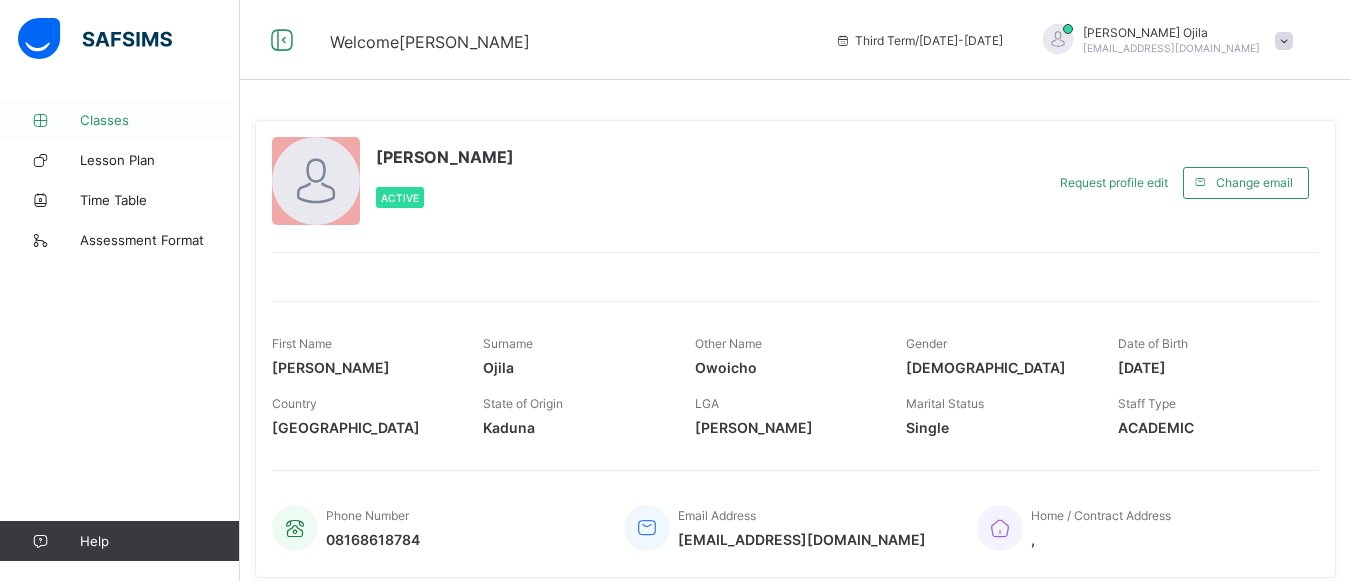 click on "Classes" at bounding box center [160, 120] 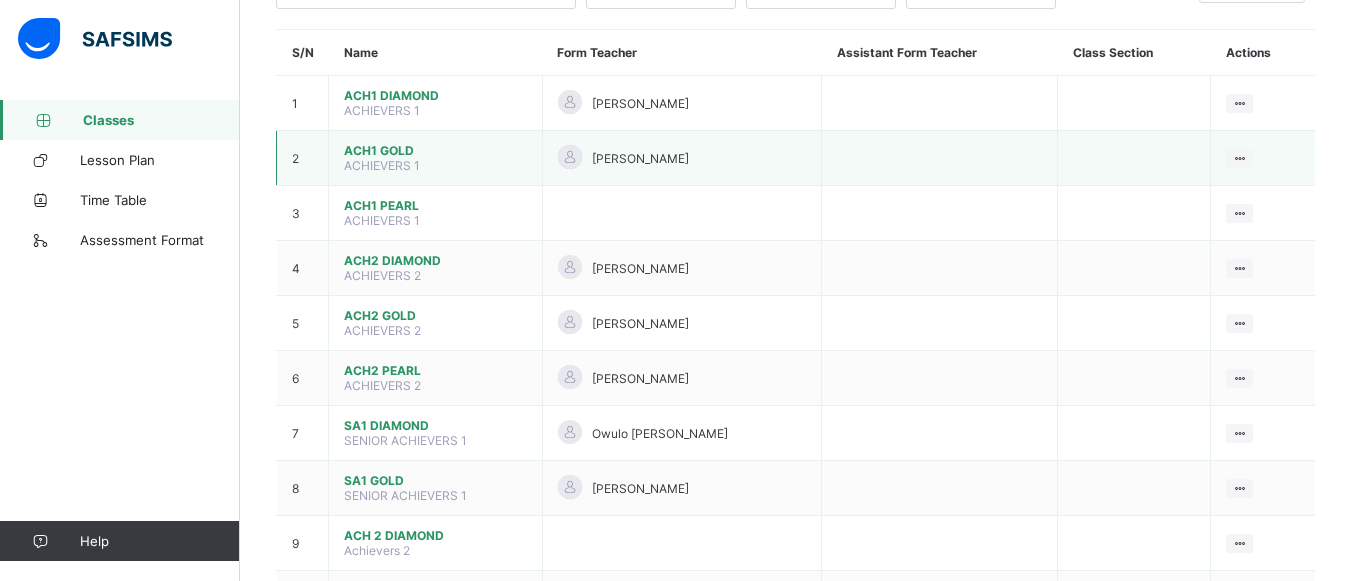 scroll, scrollTop: 120, scrollLeft: 0, axis: vertical 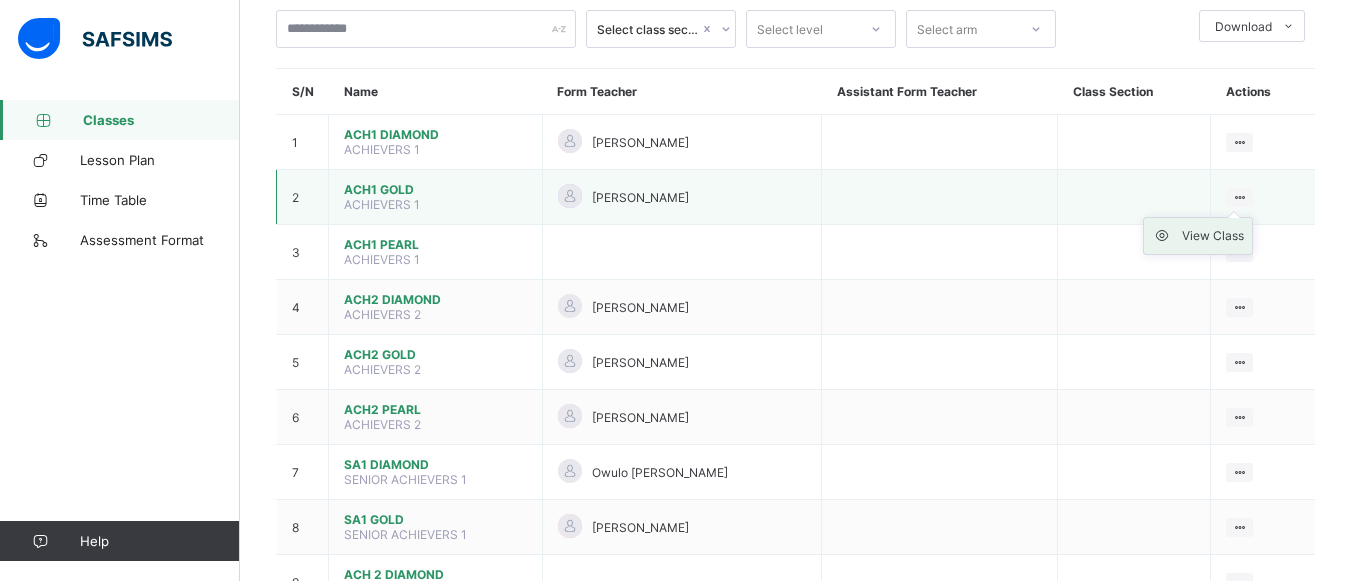 click at bounding box center (1167, 236) 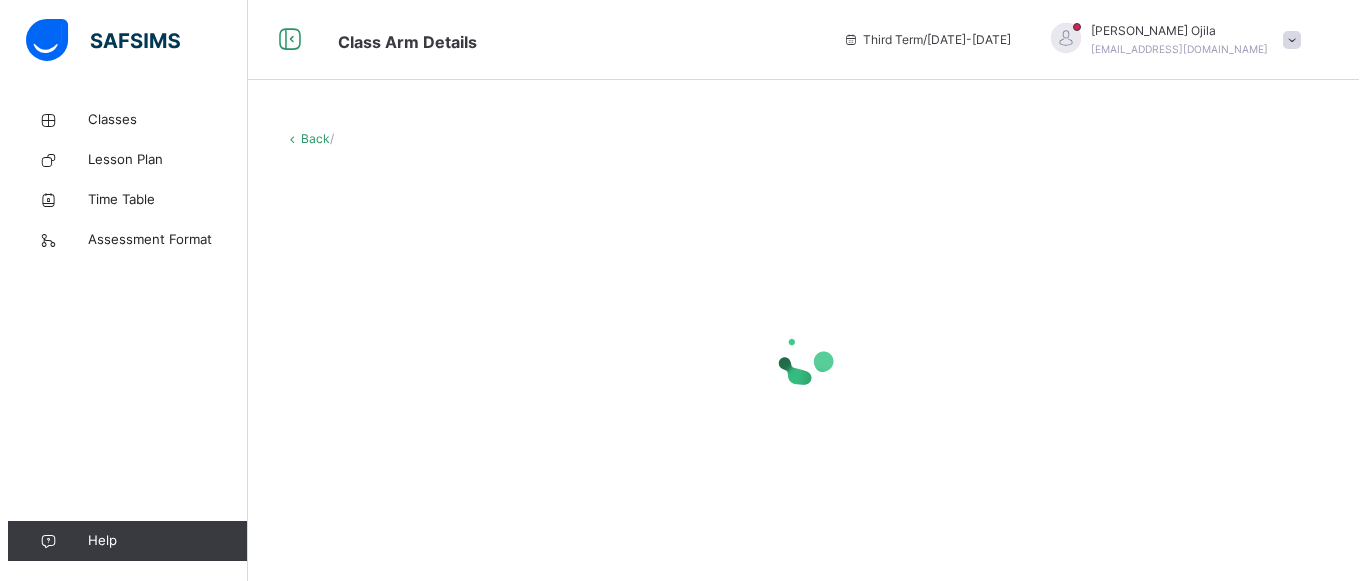 scroll, scrollTop: 0, scrollLeft: 0, axis: both 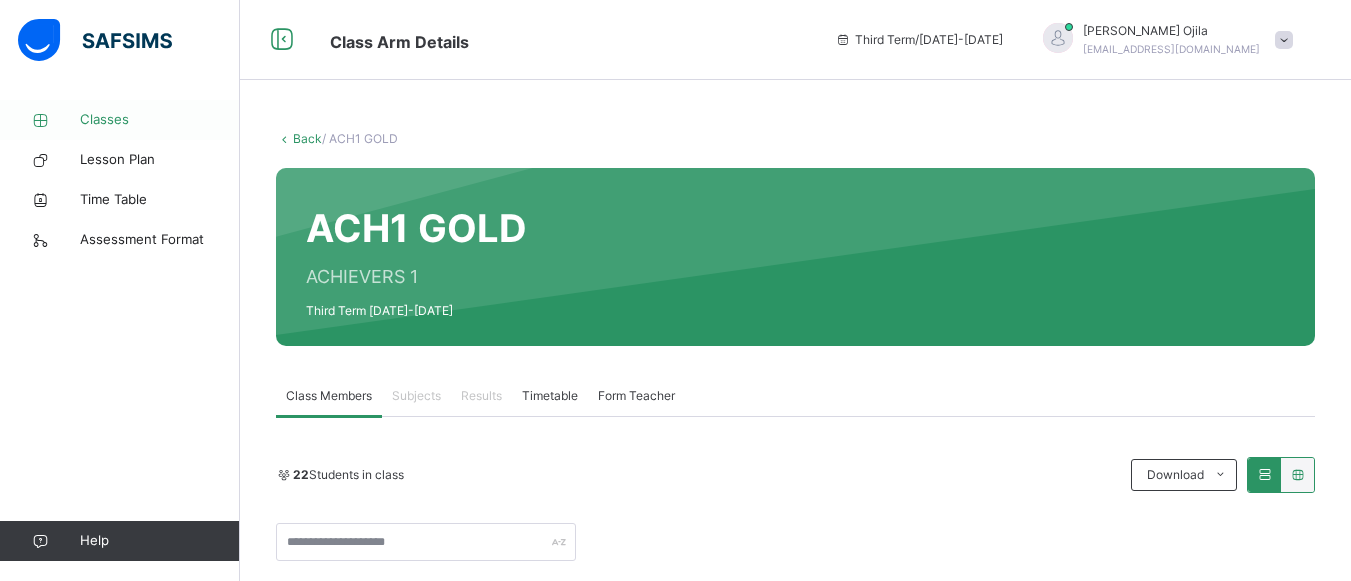 click on "Classes" at bounding box center (160, 120) 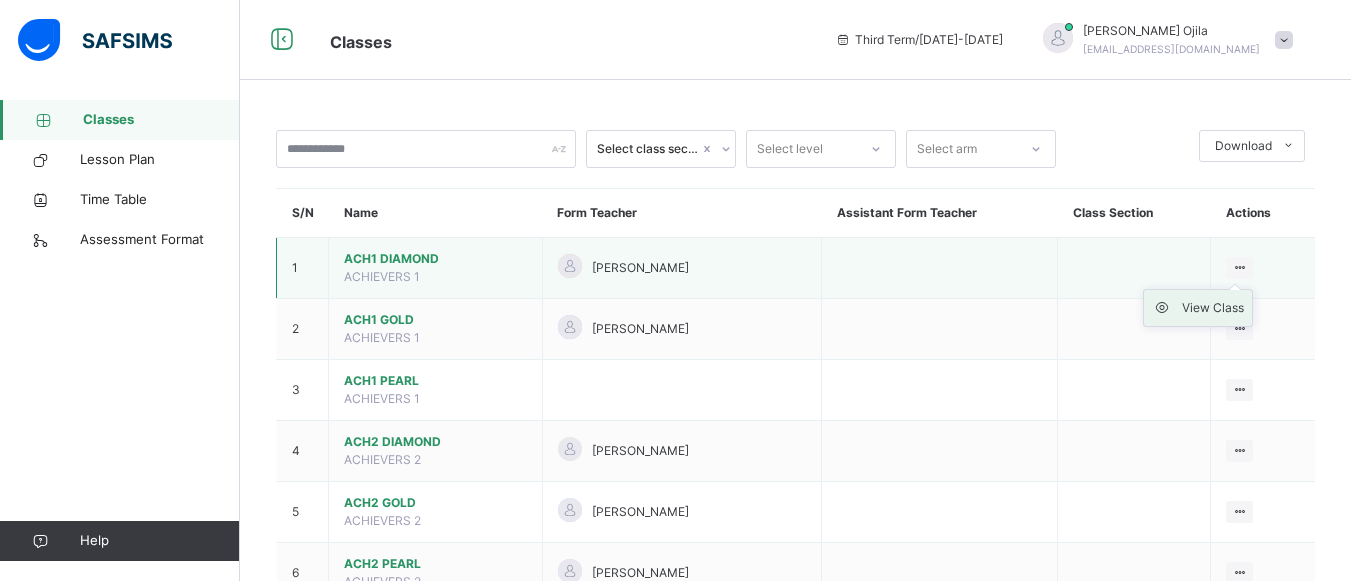 click on "View Class" at bounding box center (1213, 308) 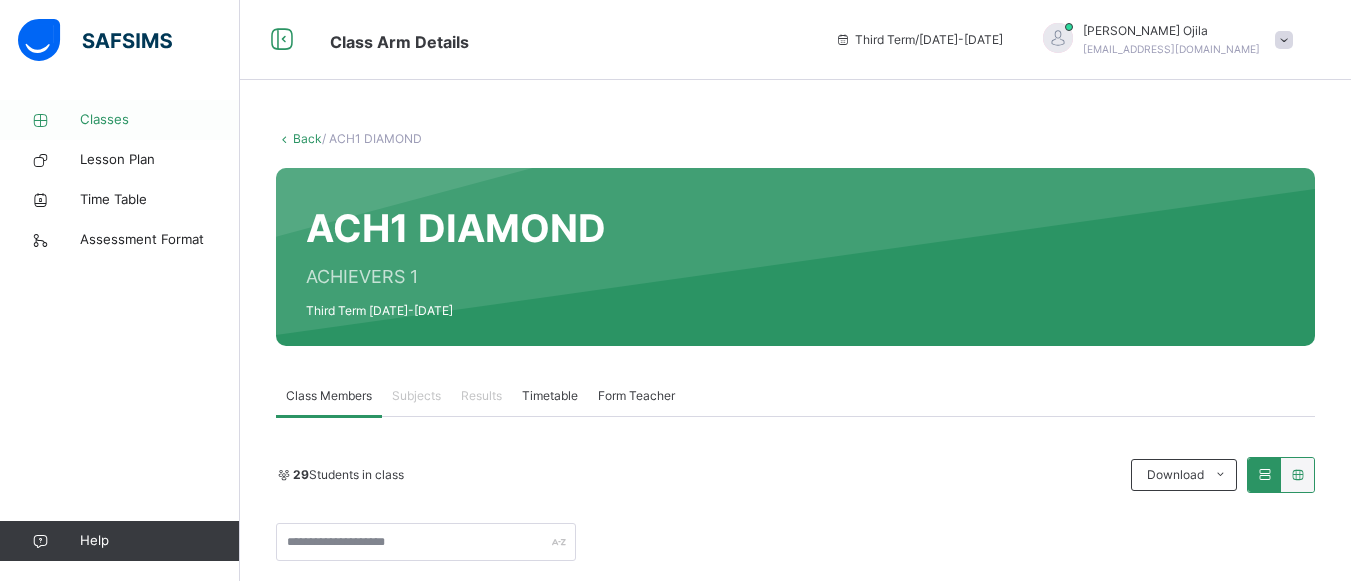click on "Classes" at bounding box center [160, 120] 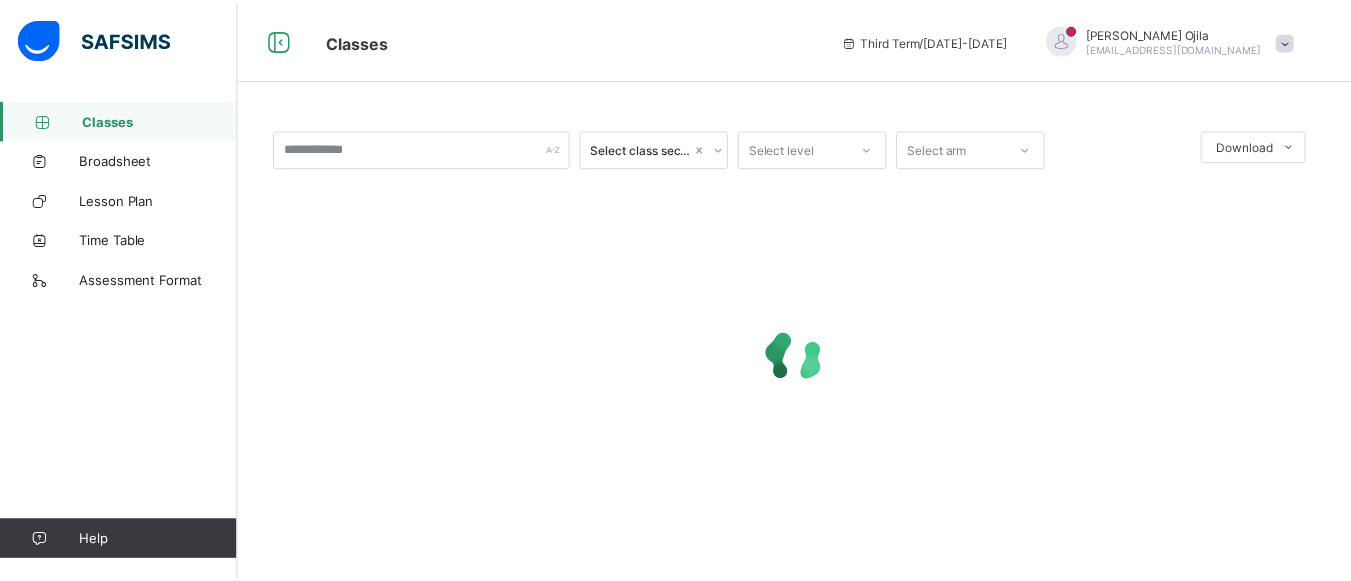 scroll, scrollTop: 0, scrollLeft: 0, axis: both 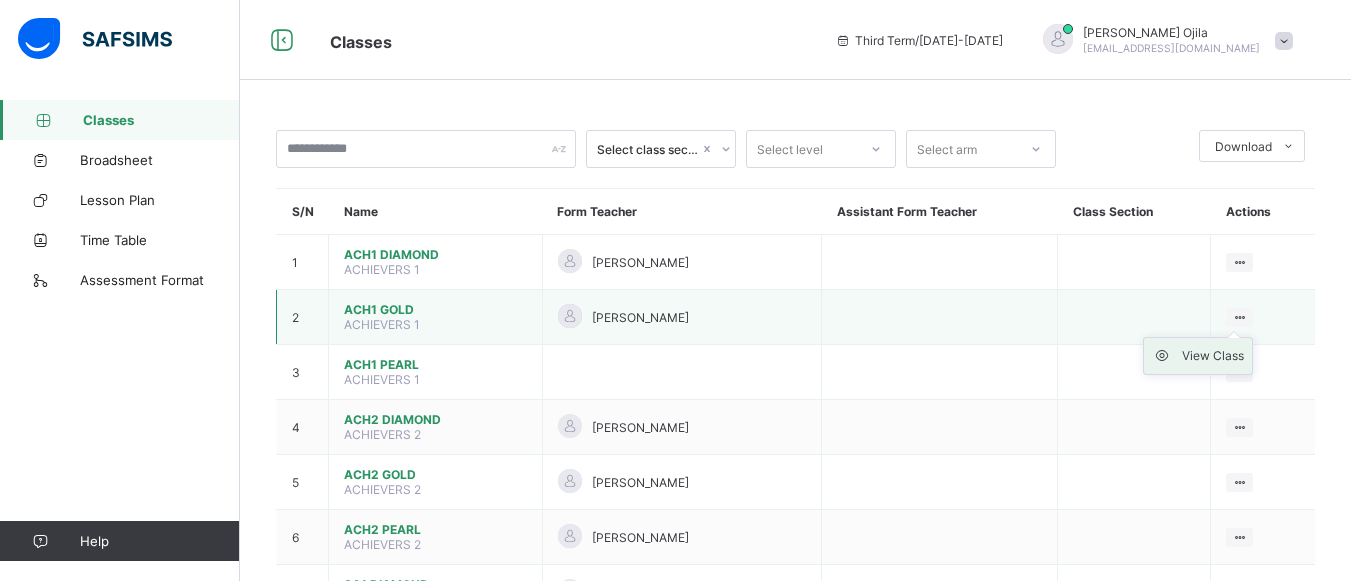 click on "View Class" at bounding box center (1213, 356) 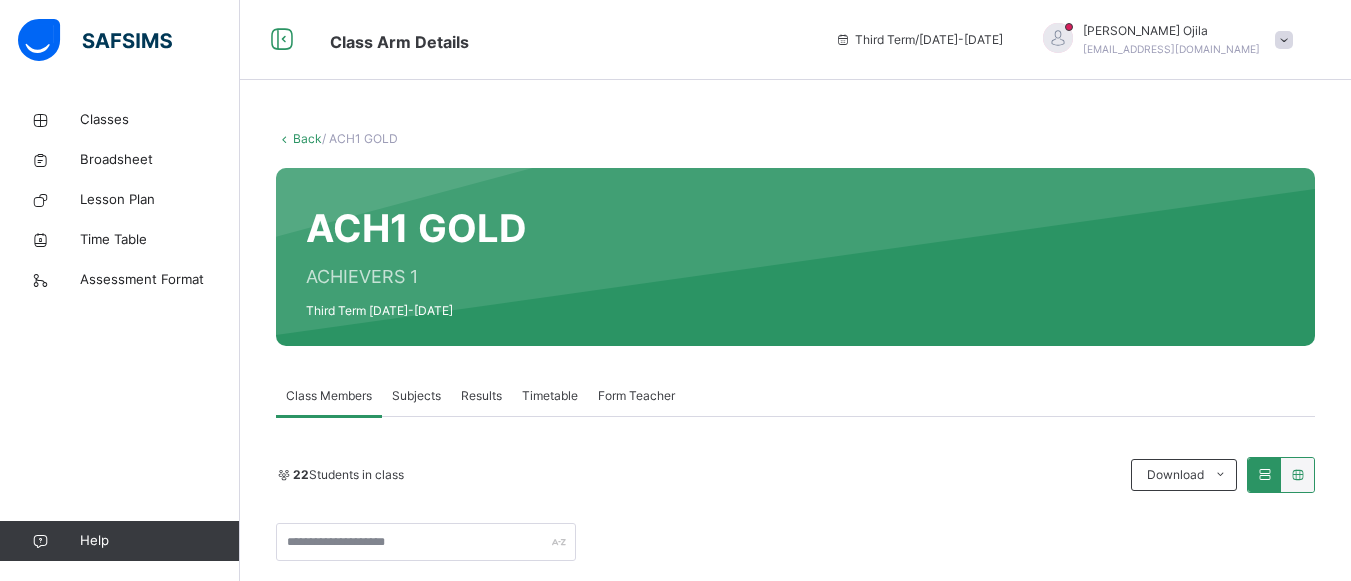 click on "Subjects" at bounding box center (416, 396) 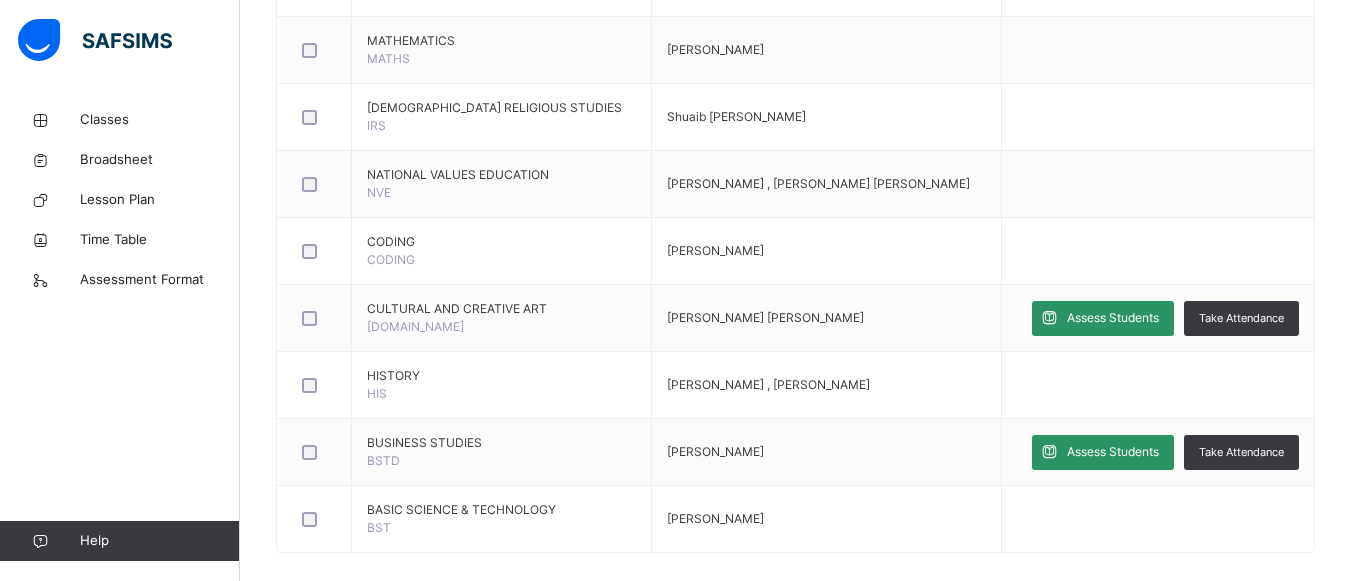 scroll, scrollTop: 760, scrollLeft: 0, axis: vertical 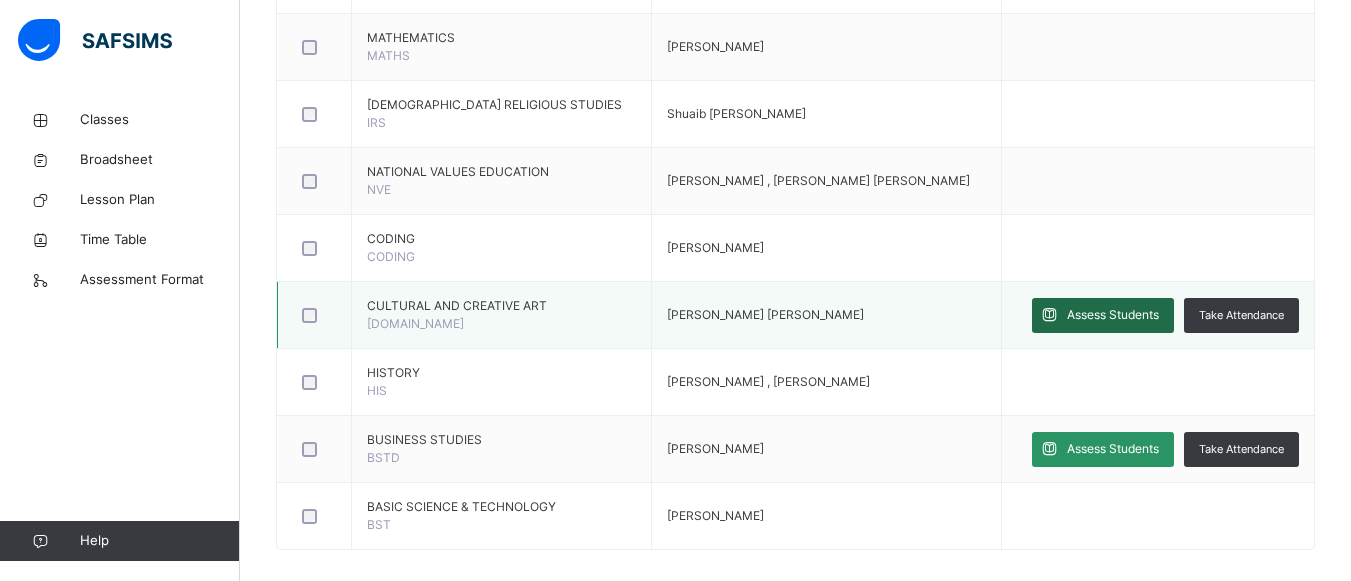 click on "Assess Students" at bounding box center (1113, 315) 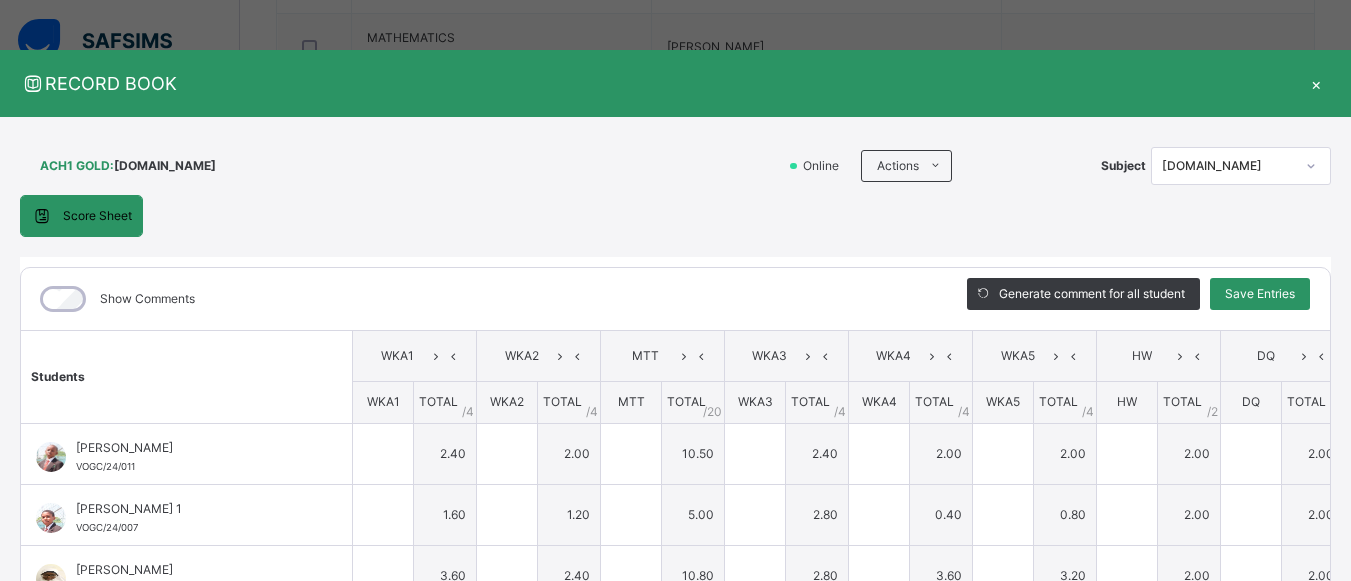 type on "***" 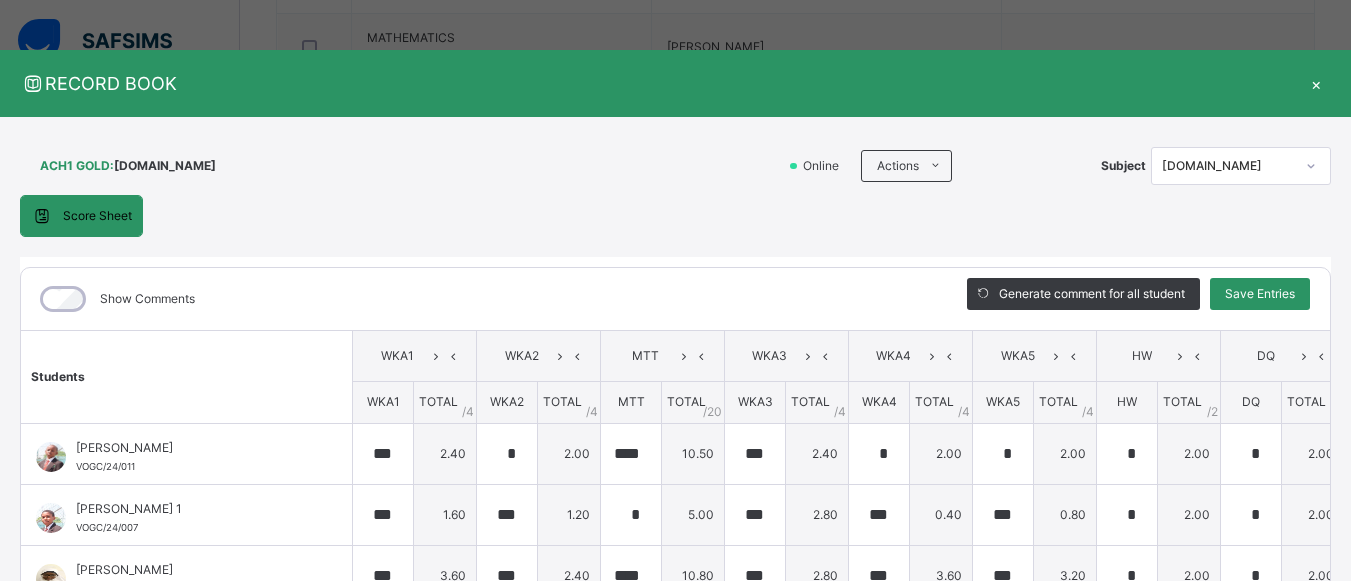 type on "***" 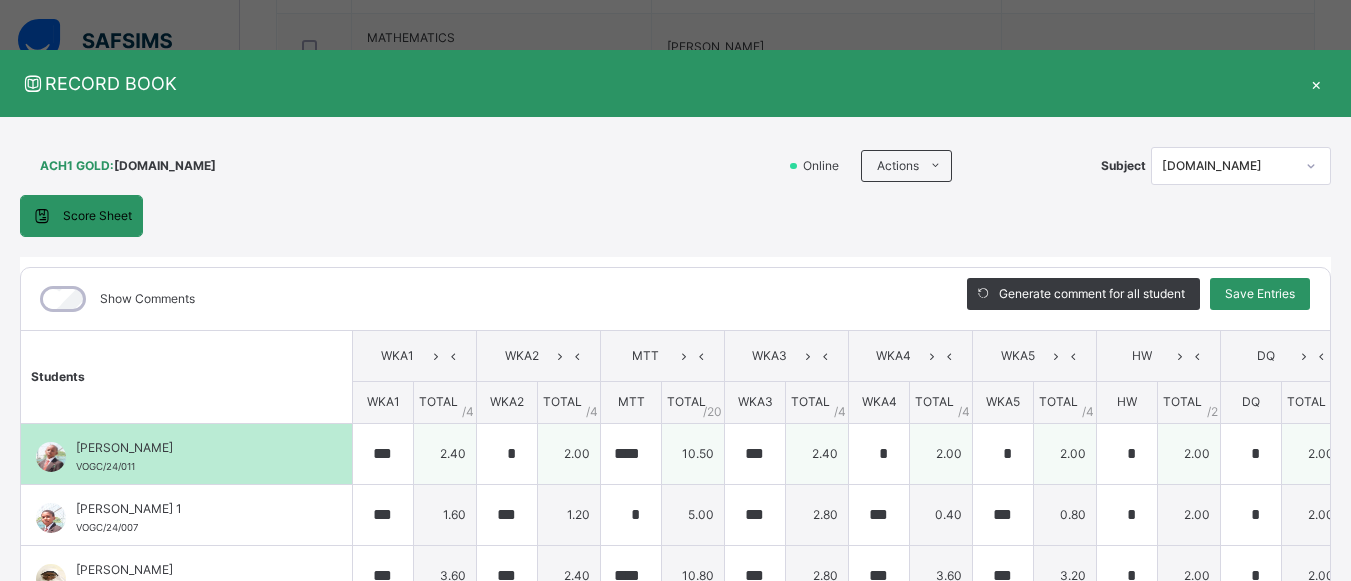 click on "[PERSON_NAME]" at bounding box center [191, 448] 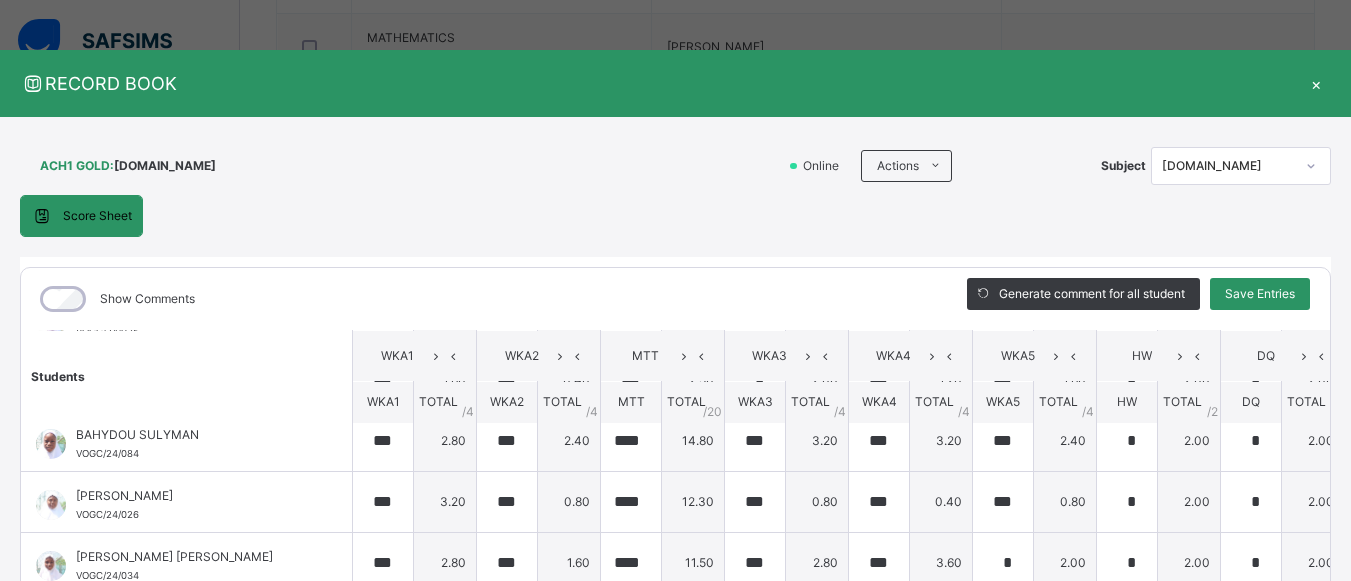 scroll, scrollTop: 320, scrollLeft: 0, axis: vertical 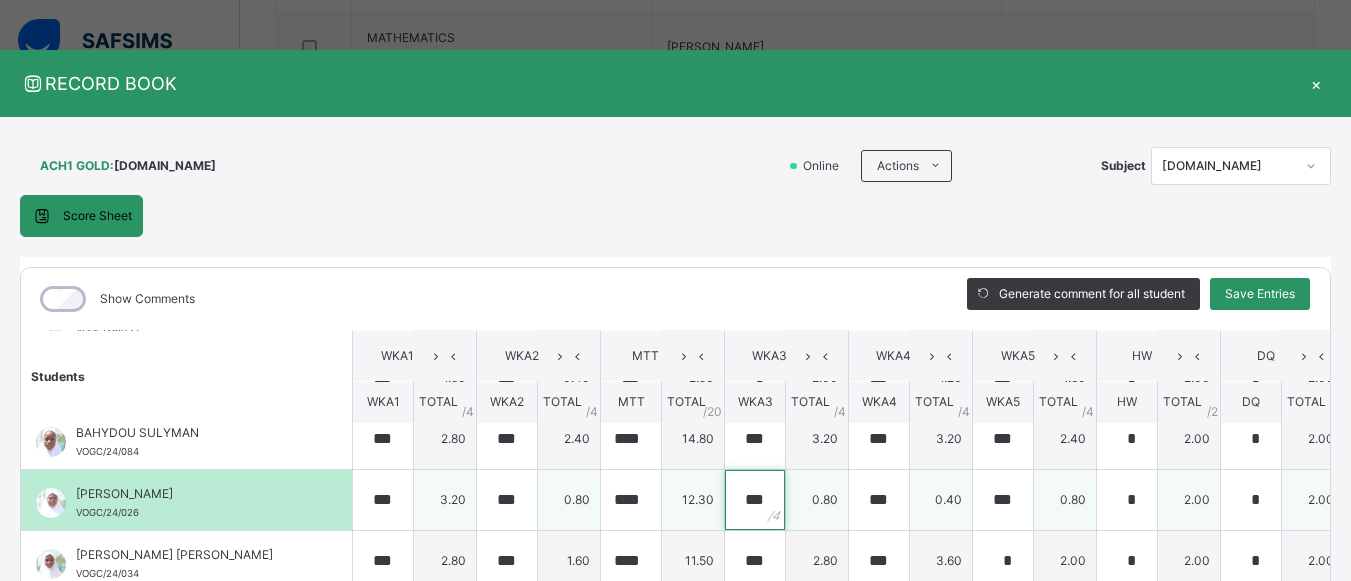 click on "***" at bounding box center [755, 500] 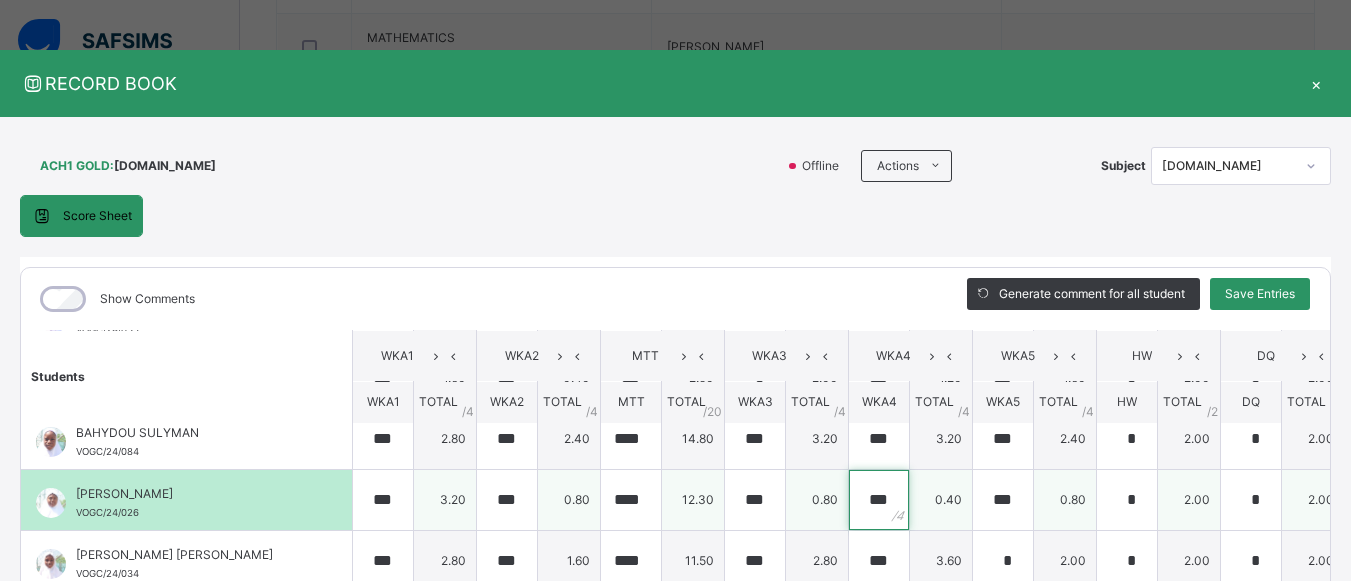 click on "***" at bounding box center [879, 500] 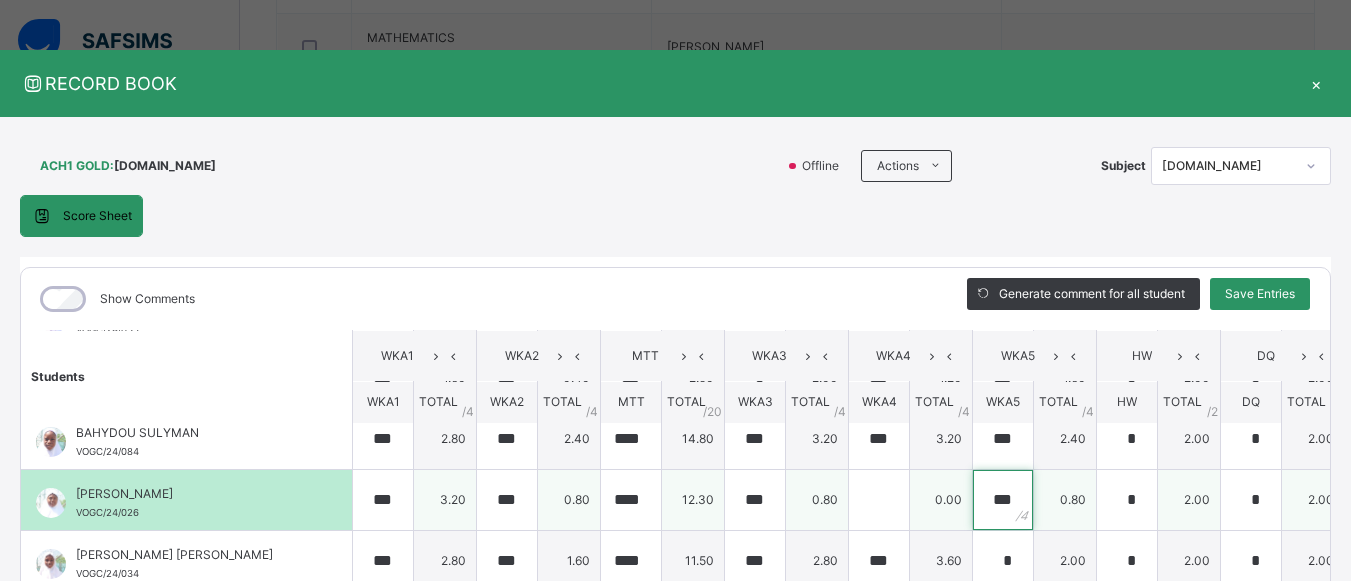 click on "***" at bounding box center (1003, 500) 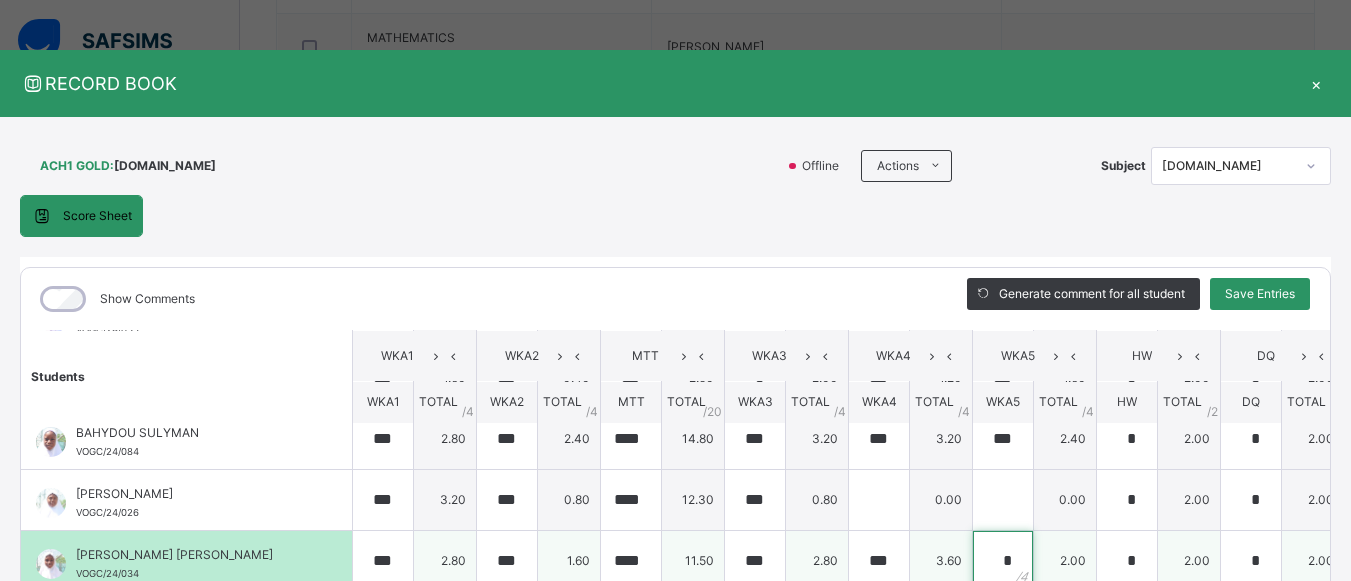 click on "*" at bounding box center [1003, 561] 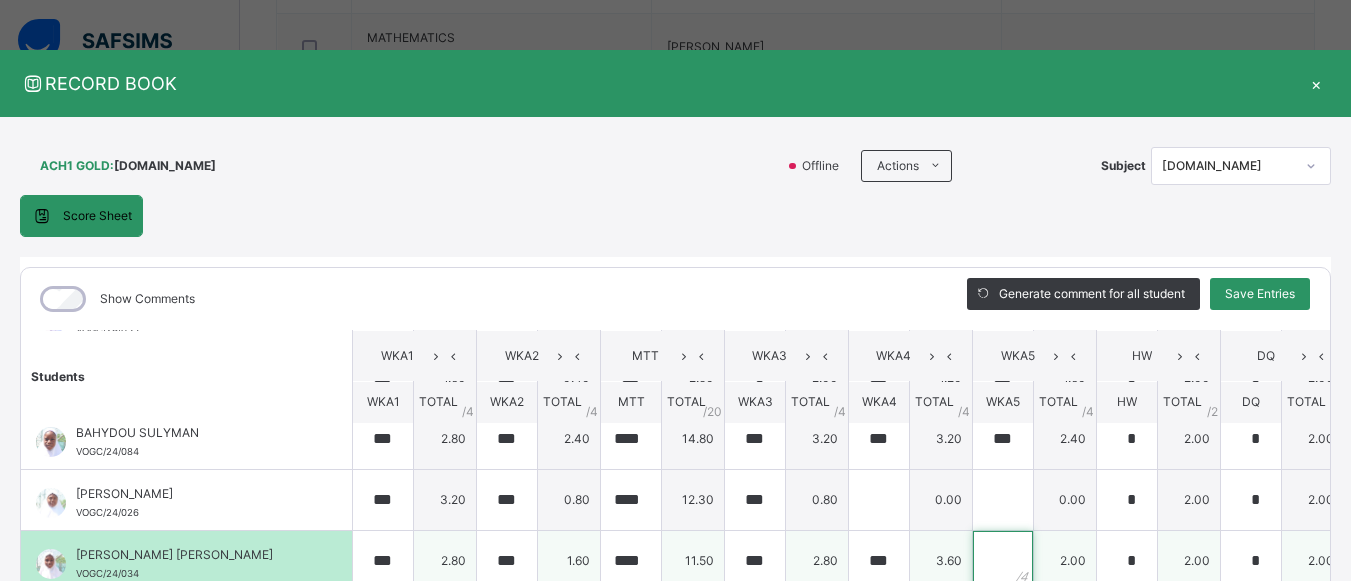scroll, scrollTop: 5, scrollLeft: 0, axis: vertical 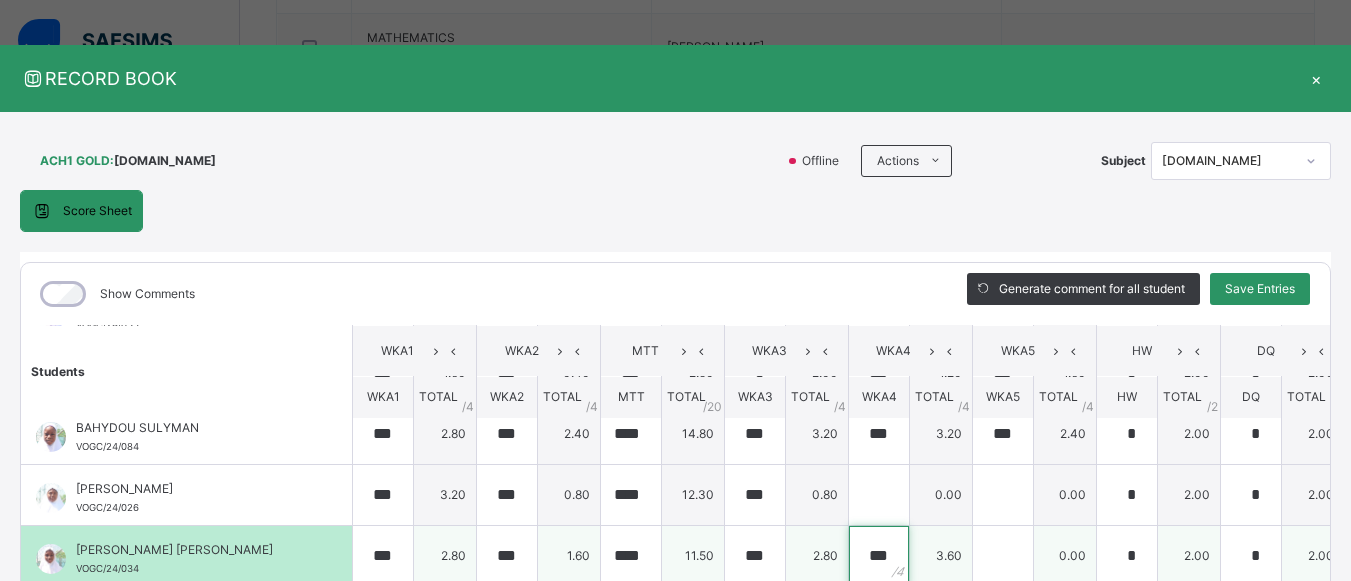 click on "***" at bounding box center [879, 556] 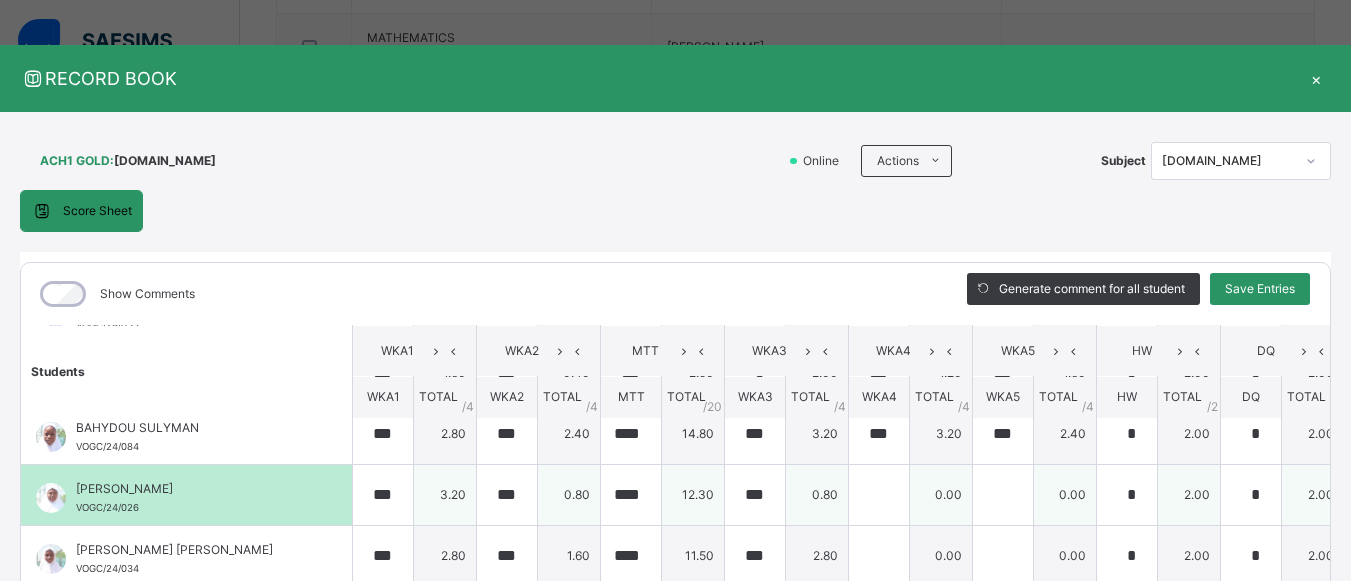 click on "FARIHA  ABEDE VOGC/24/026" at bounding box center (191, 498) 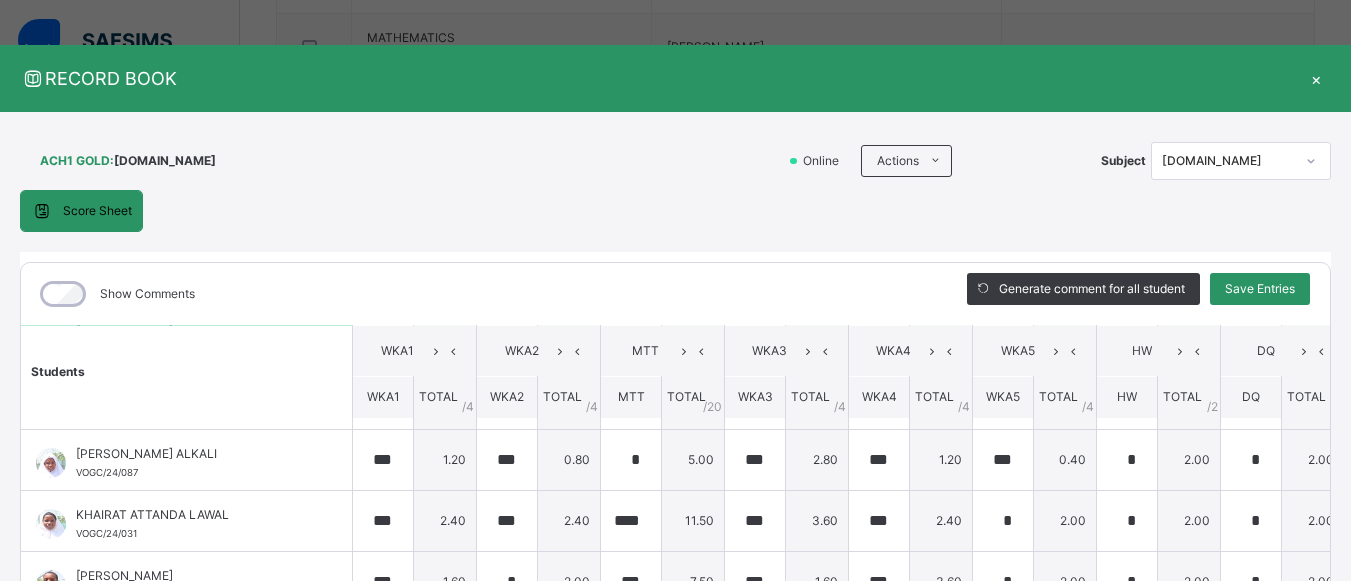 scroll, scrollTop: 480, scrollLeft: 0, axis: vertical 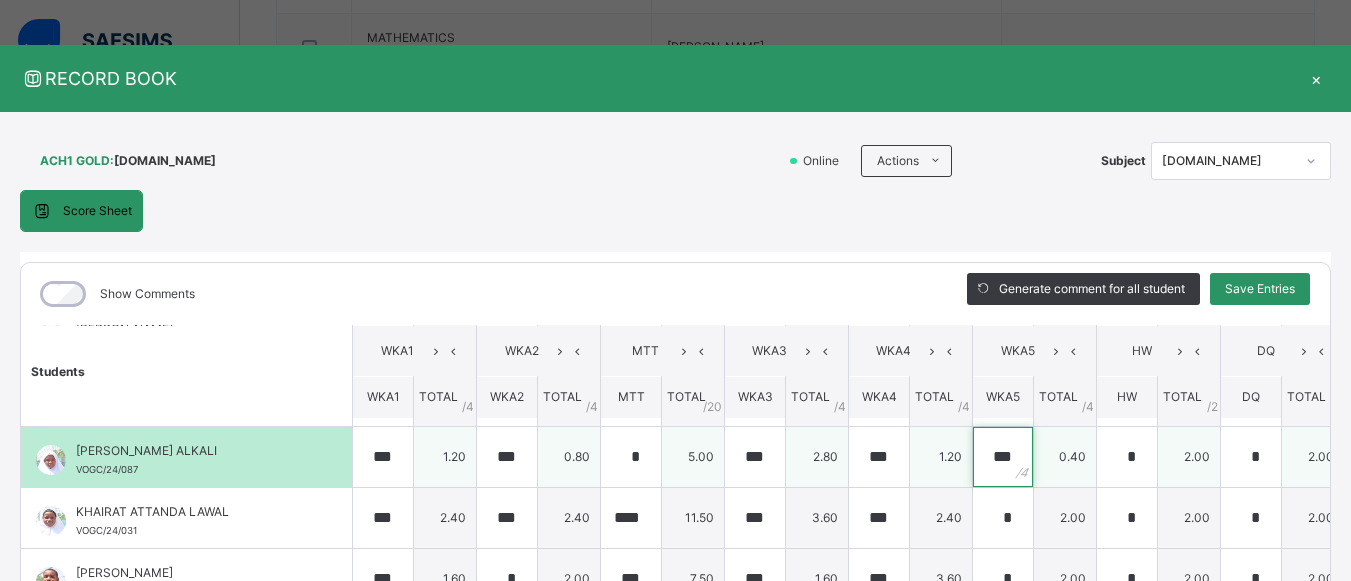 click on "***" at bounding box center (1003, 457) 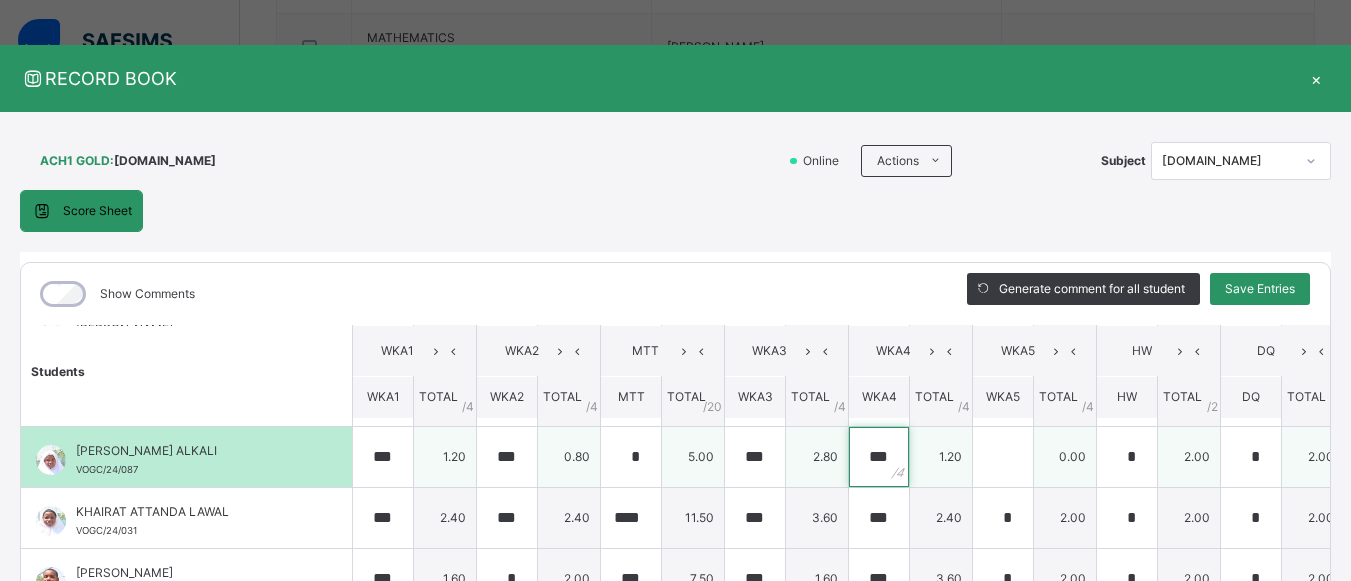 click on "***" at bounding box center [879, 457] 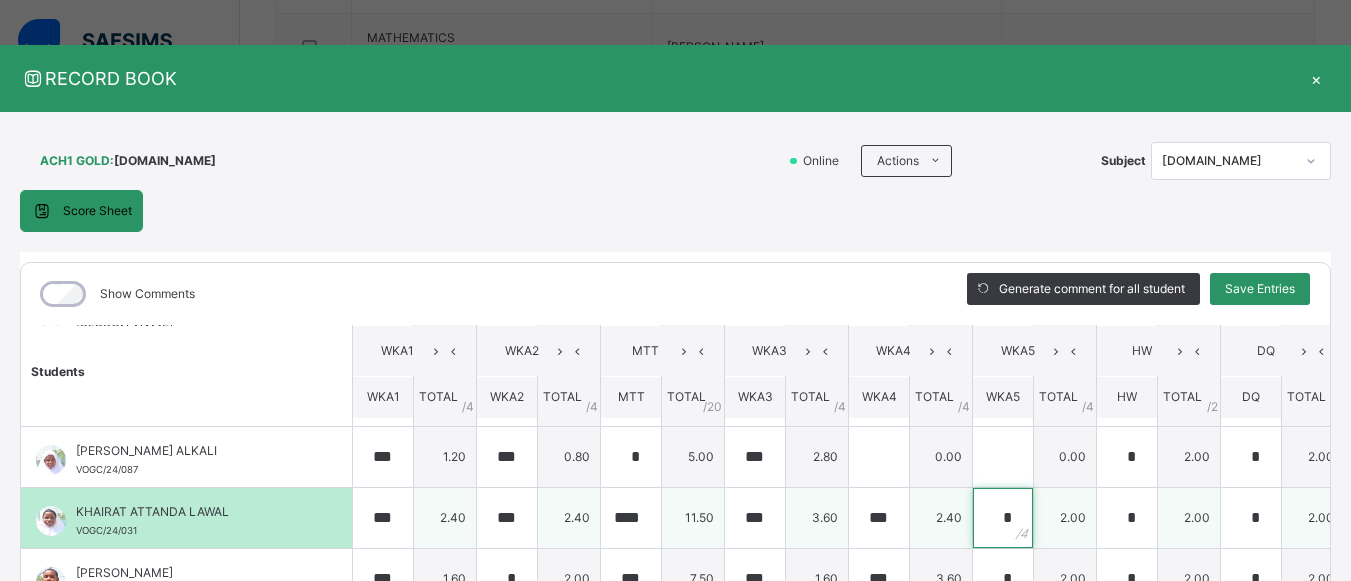 click on "*" at bounding box center (1003, 518) 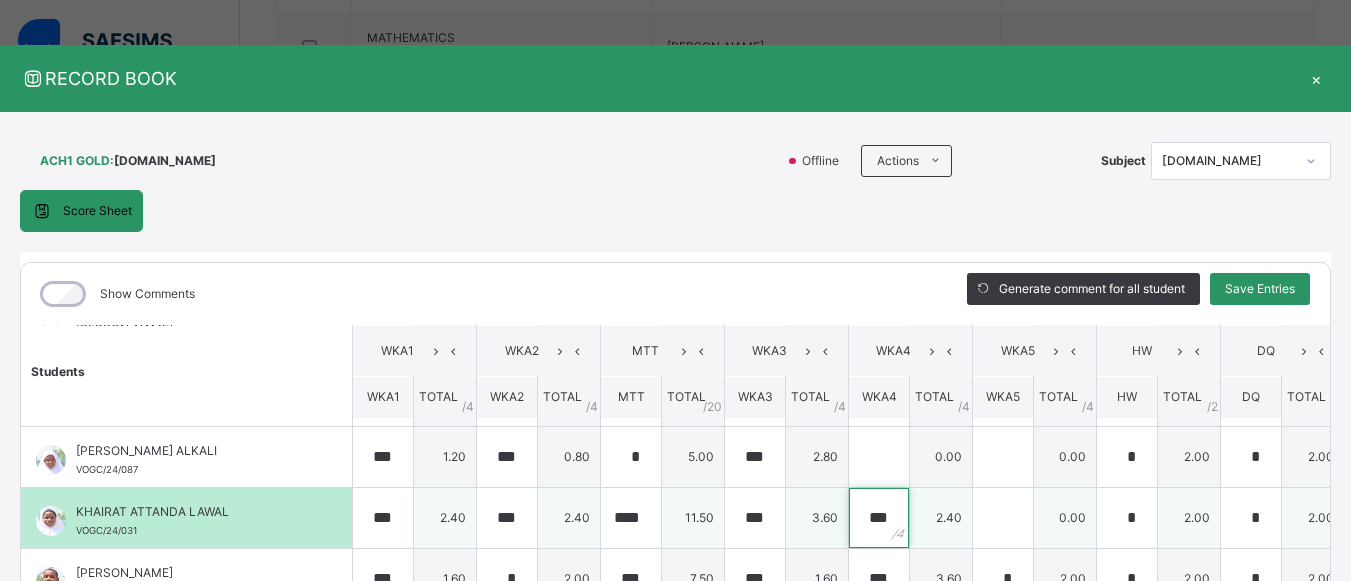 click on "***" at bounding box center [879, 518] 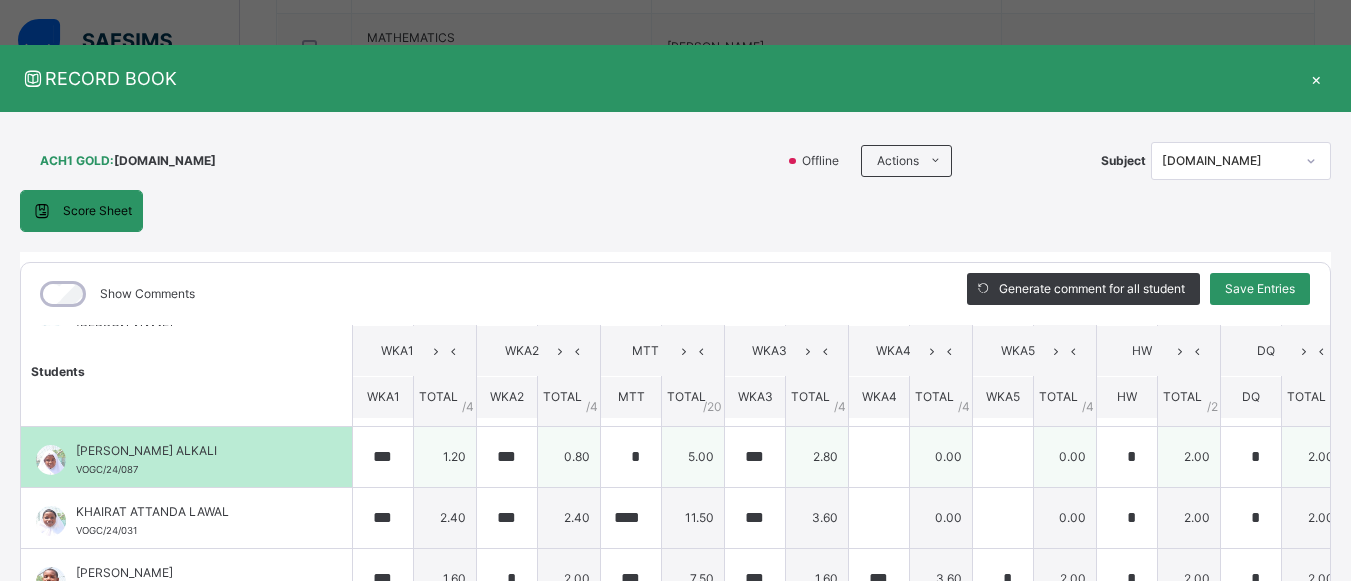 click on "KHADIJA  ALKALI VOGC/24/087" at bounding box center [191, 460] 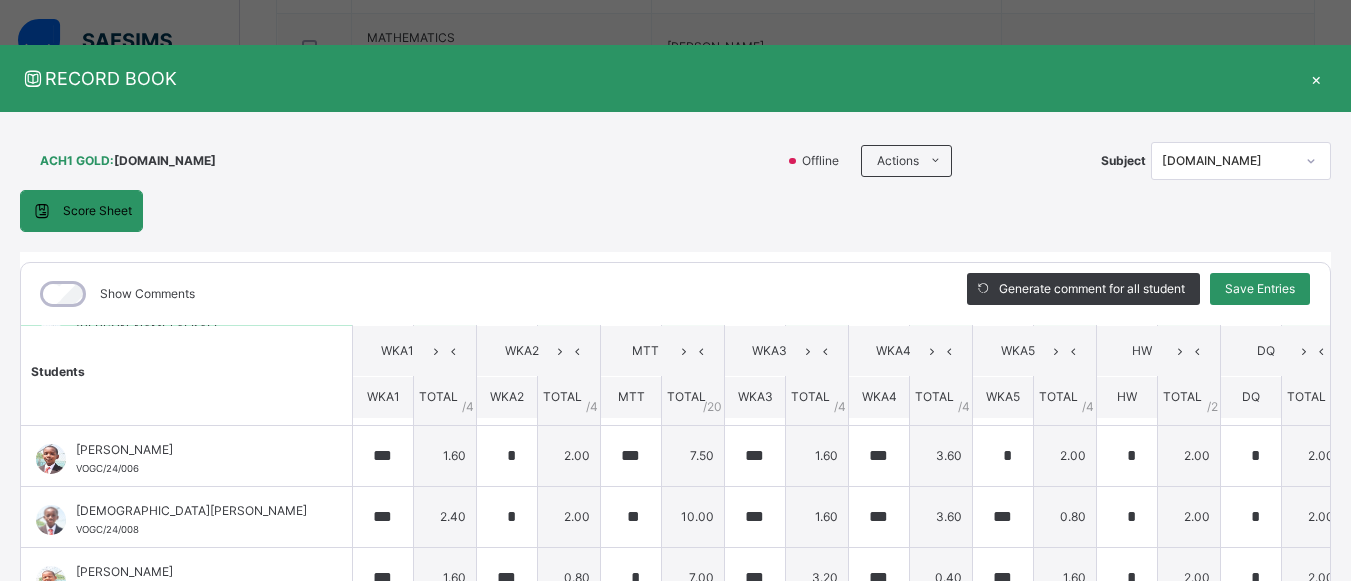 scroll, scrollTop: 600, scrollLeft: 0, axis: vertical 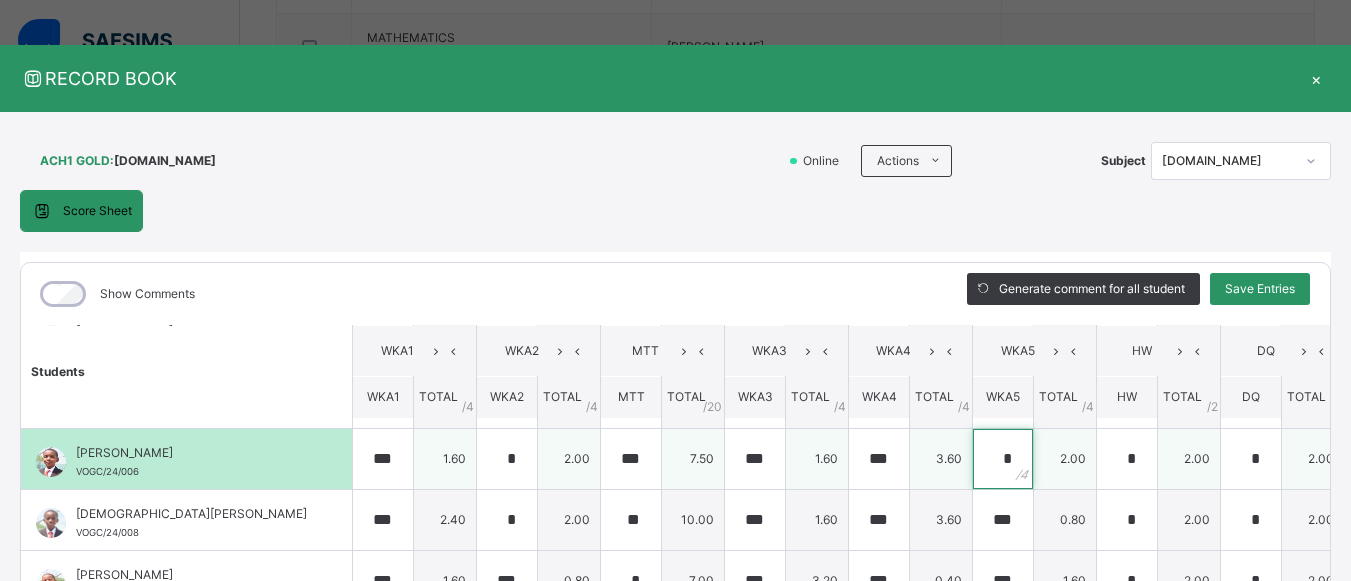 click on "*" at bounding box center [1003, 459] 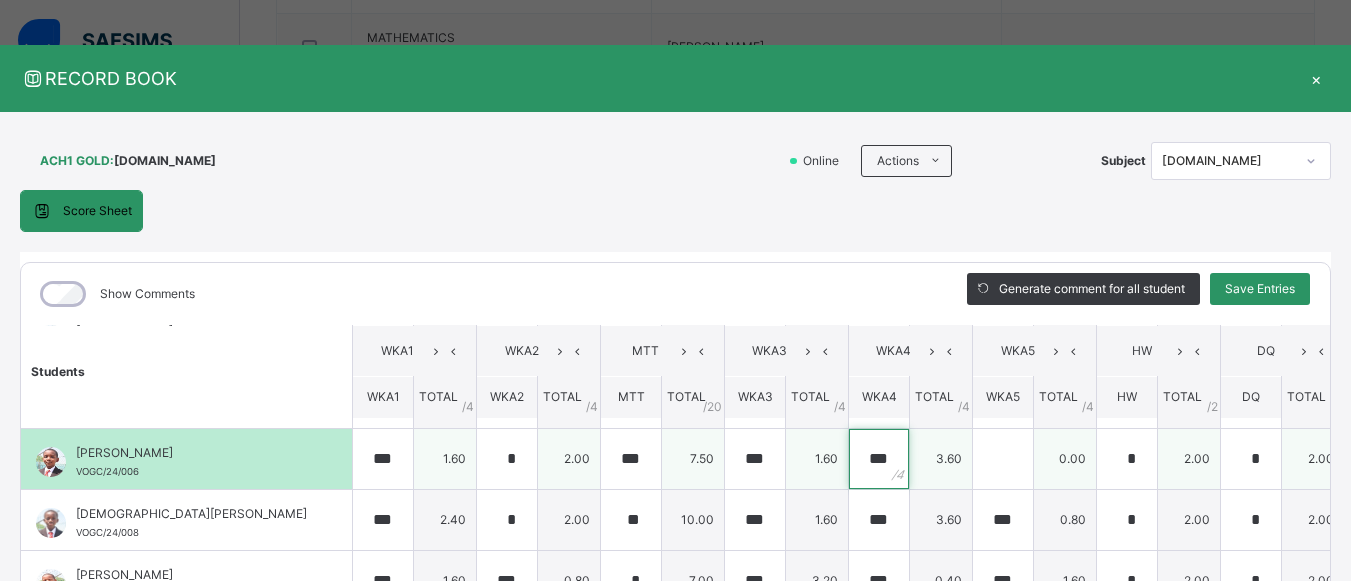 click on "***" at bounding box center (879, 459) 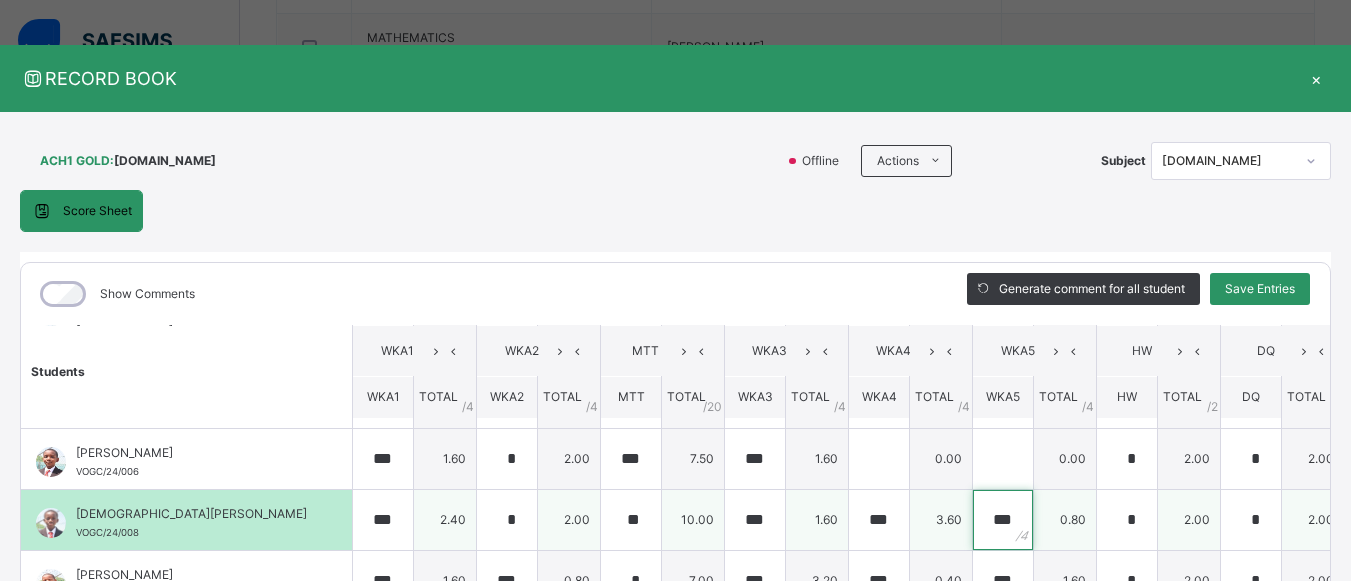 click on "***" at bounding box center [1003, 520] 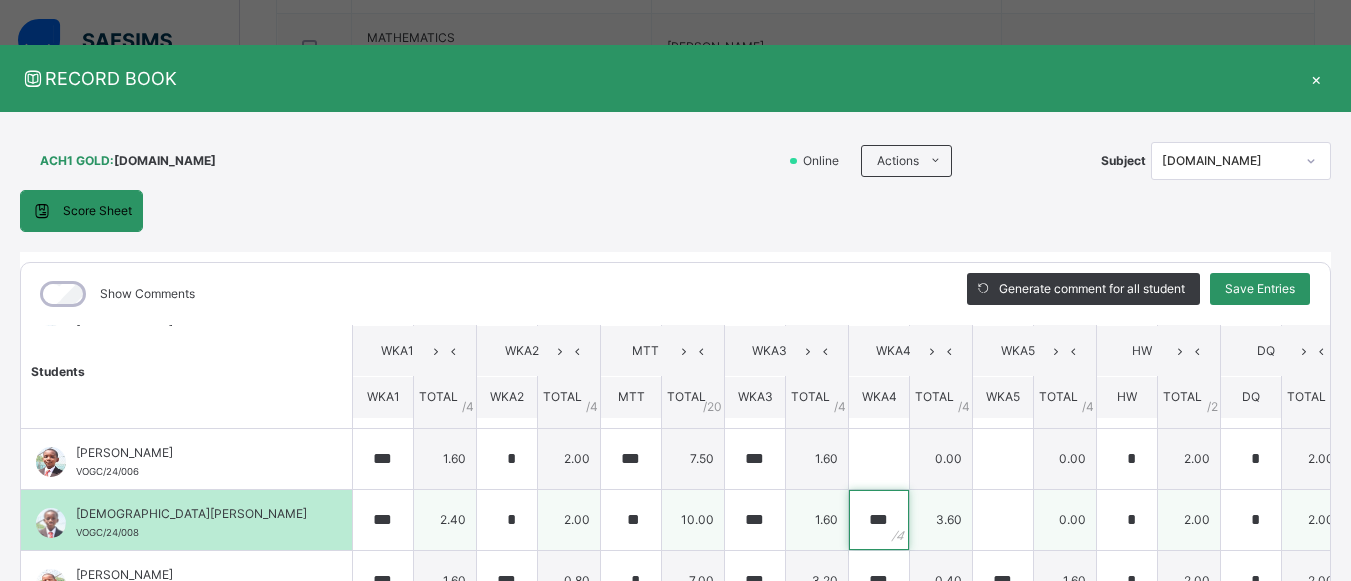 click on "***" at bounding box center (879, 520) 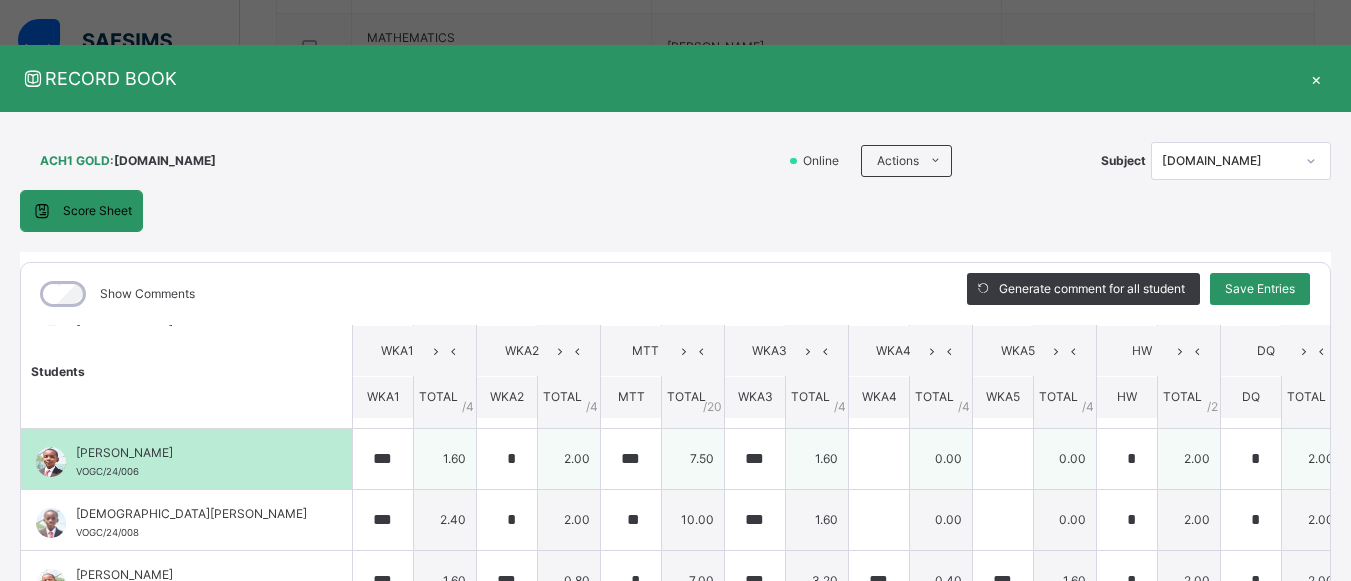 click on "MOHAMMAD AMINU AHMADU VOGC/24/006" at bounding box center (191, 462) 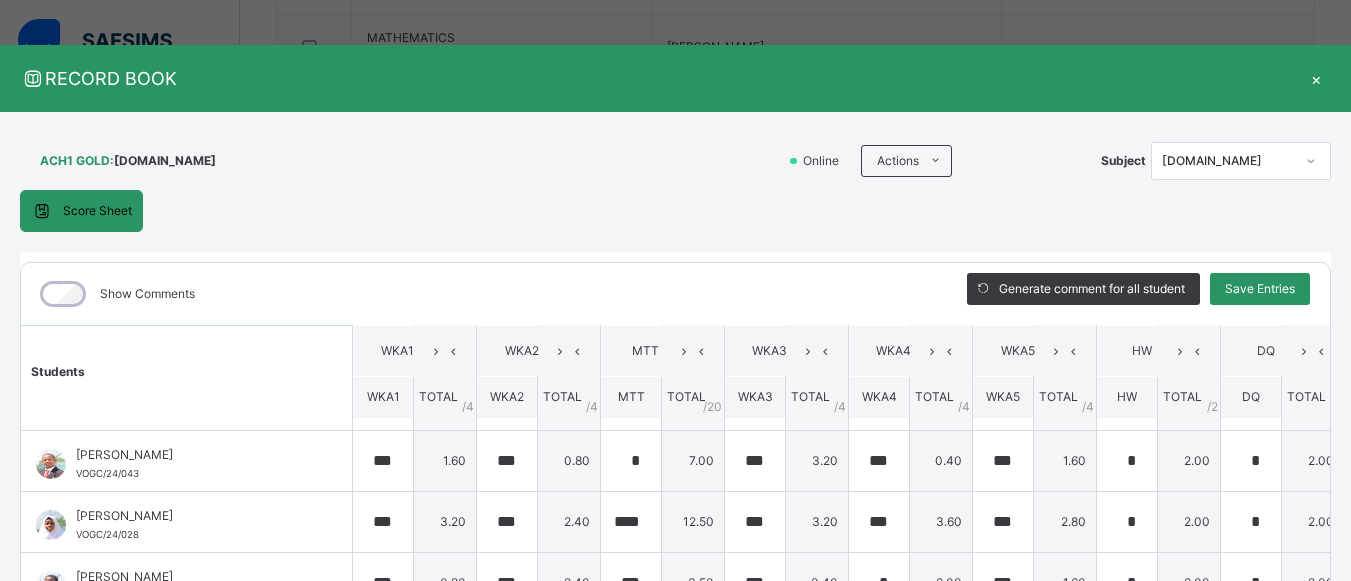 scroll, scrollTop: 760, scrollLeft: 0, axis: vertical 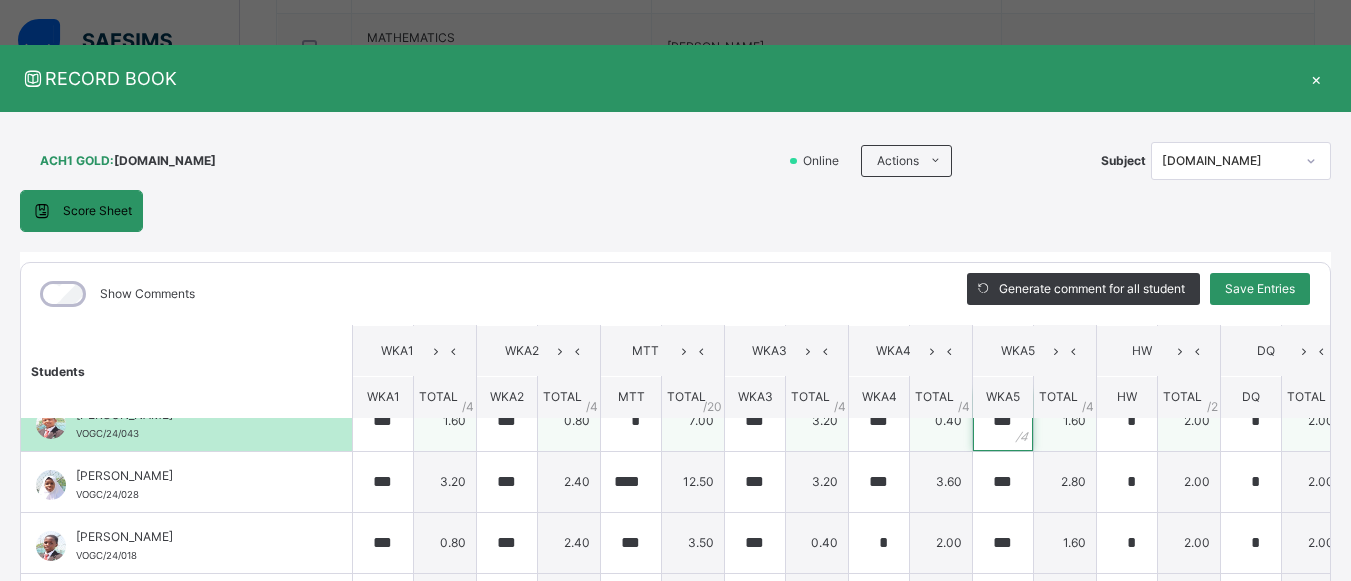 click on "***" at bounding box center [1003, 421] 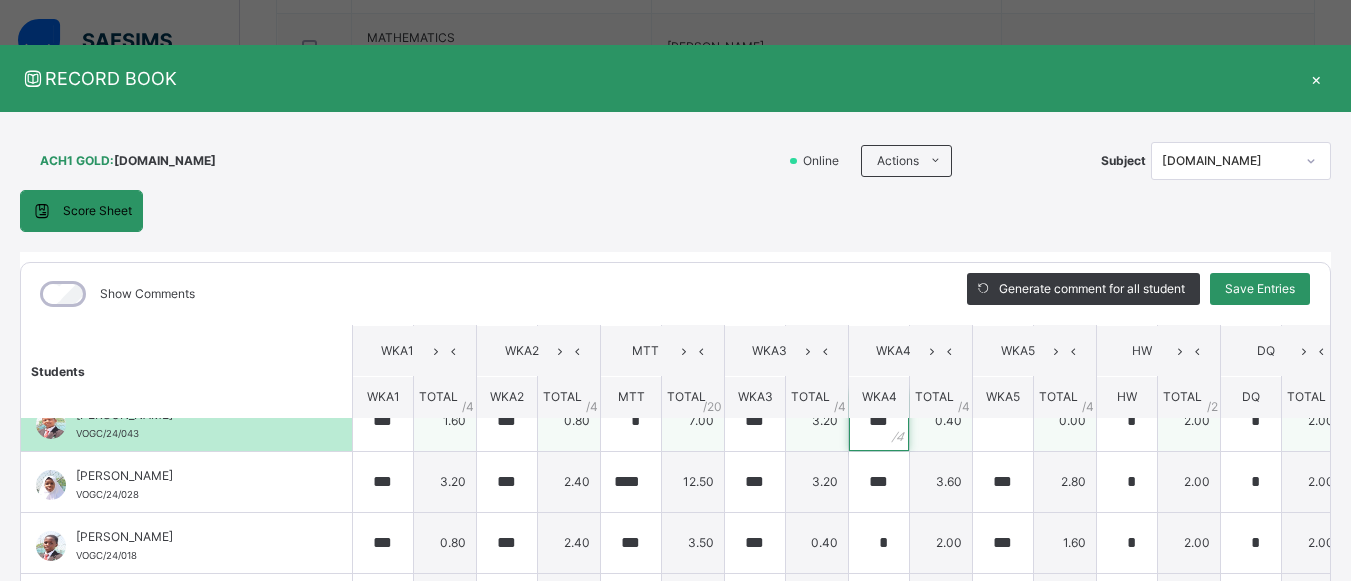 click on "***" at bounding box center [879, 421] 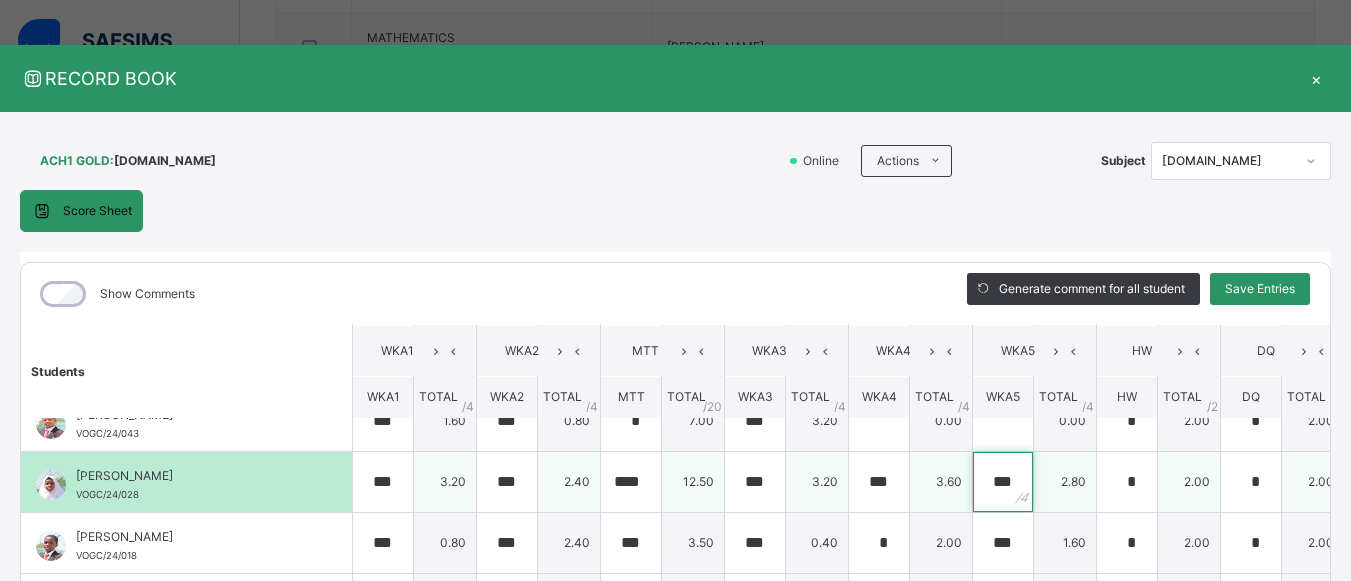 click on "***" at bounding box center (1003, 482) 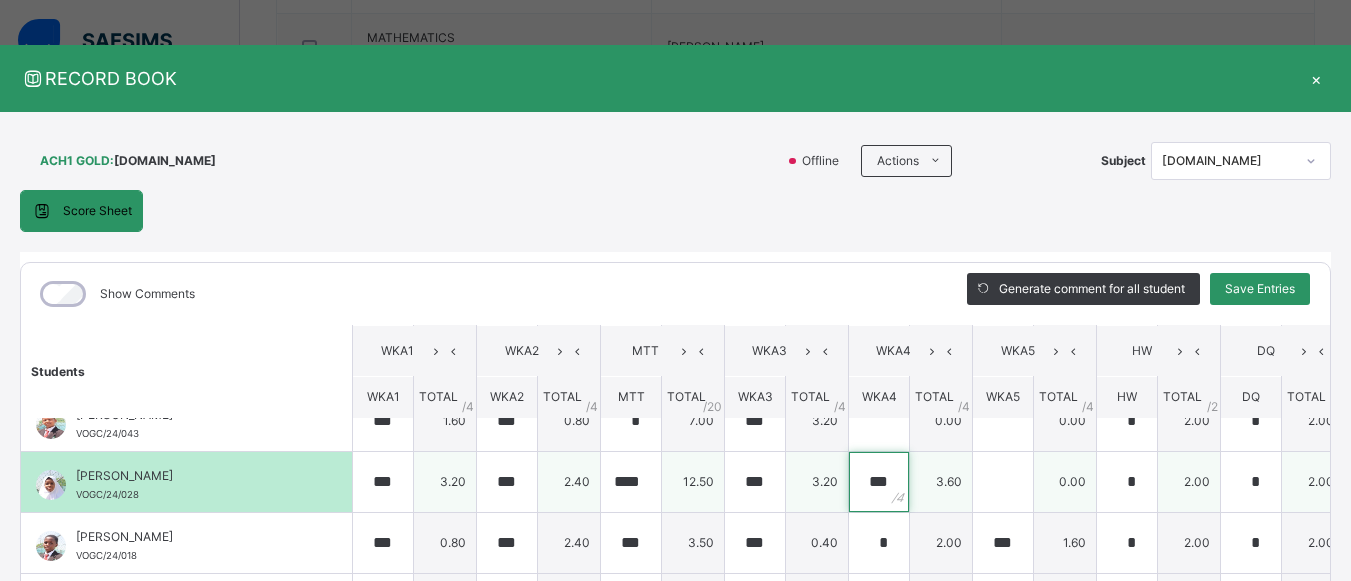 click on "***" at bounding box center (879, 482) 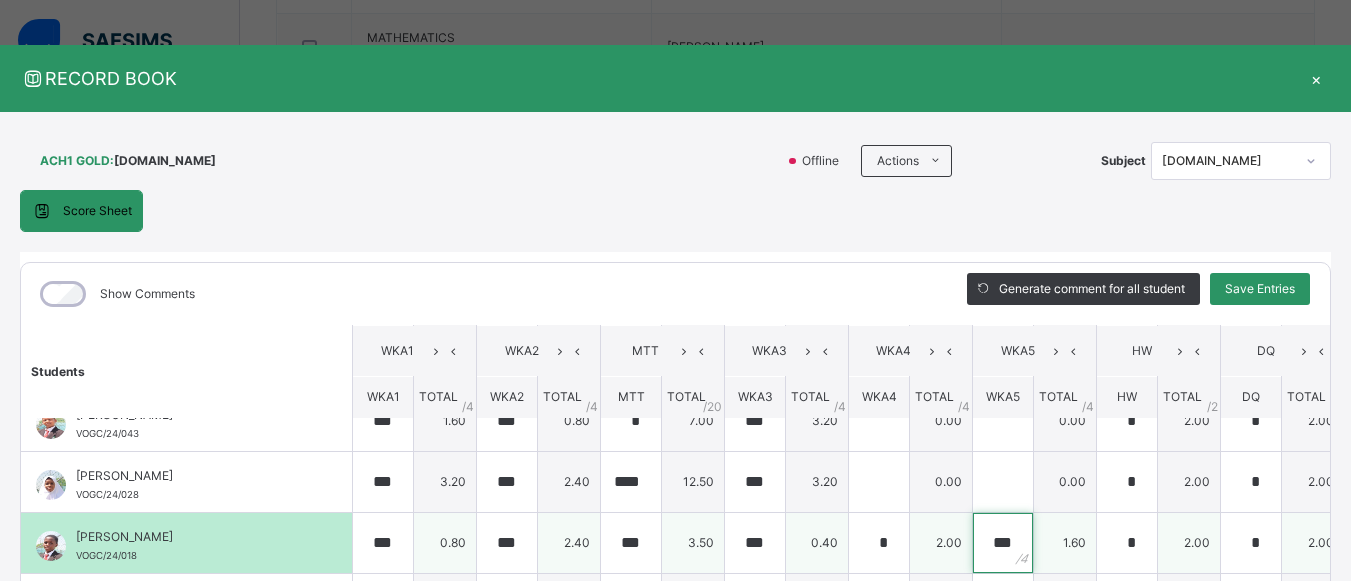 click on "***" at bounding box center (1003, 543) 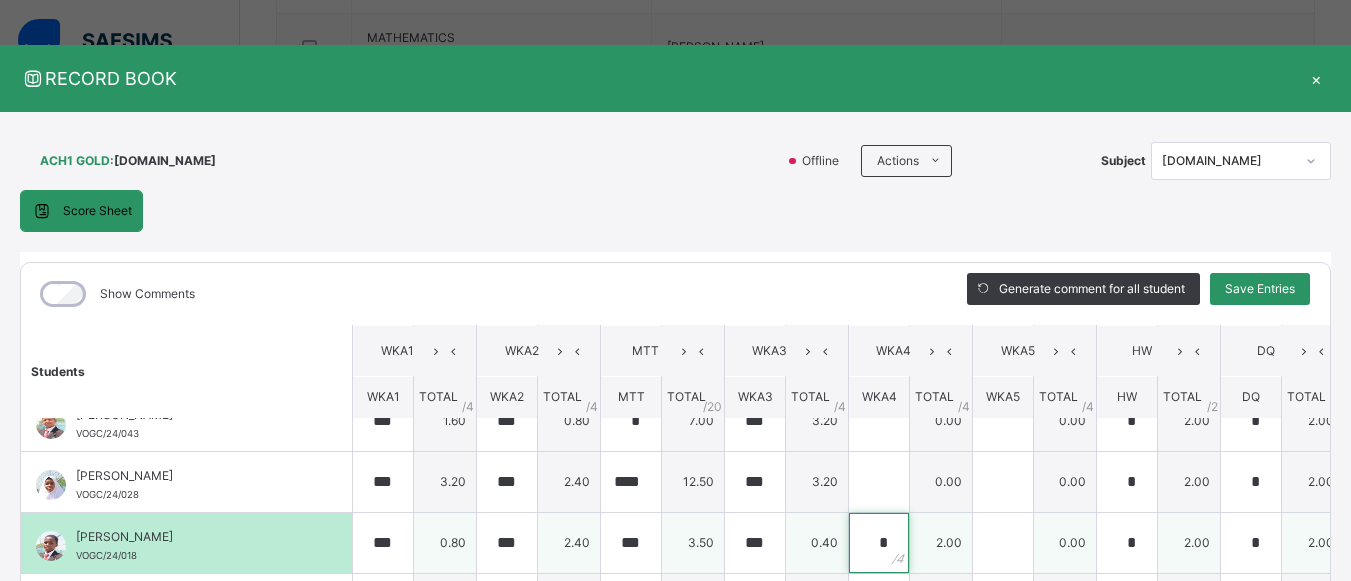 click on "*" at bounding box center [879, 543] 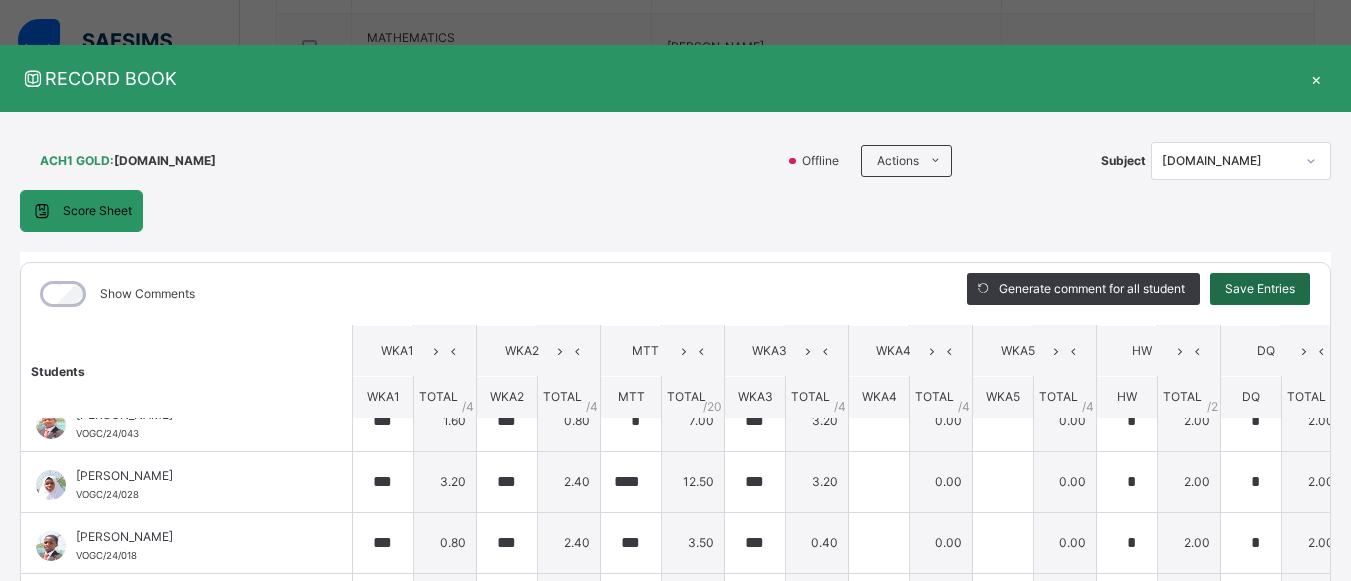 click on "Save Entries" at bounding box center [1260, 289] 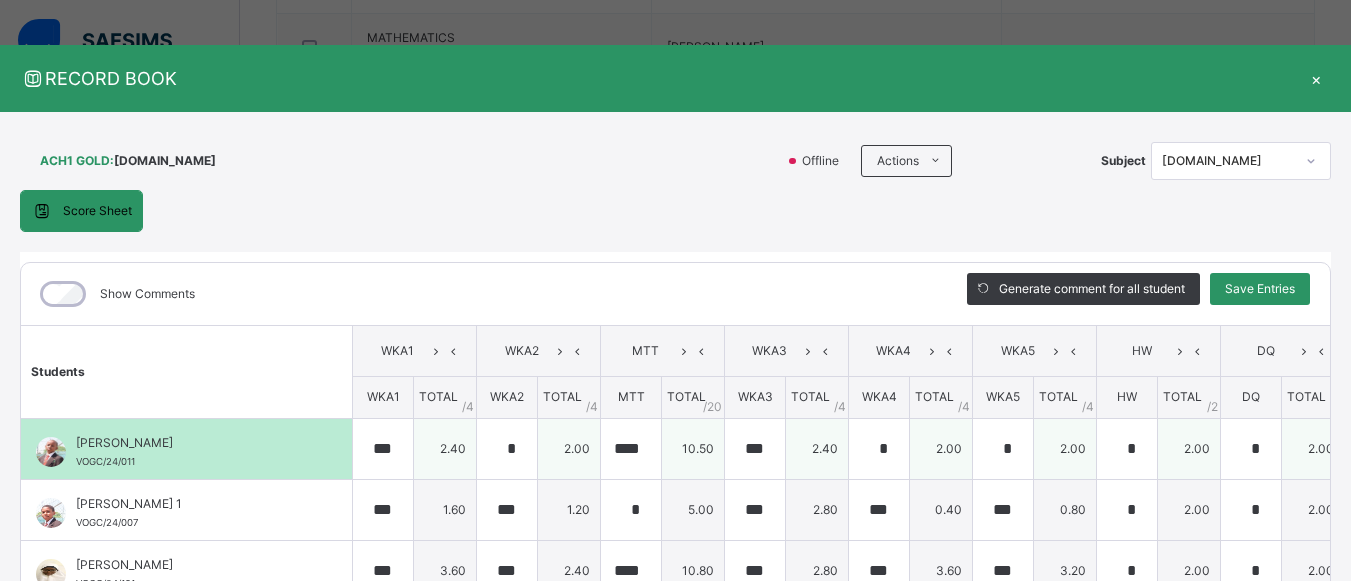 click on "ABDULSALAM  IZUAFA VOGC/24/011" at bounding box center (191, 452) 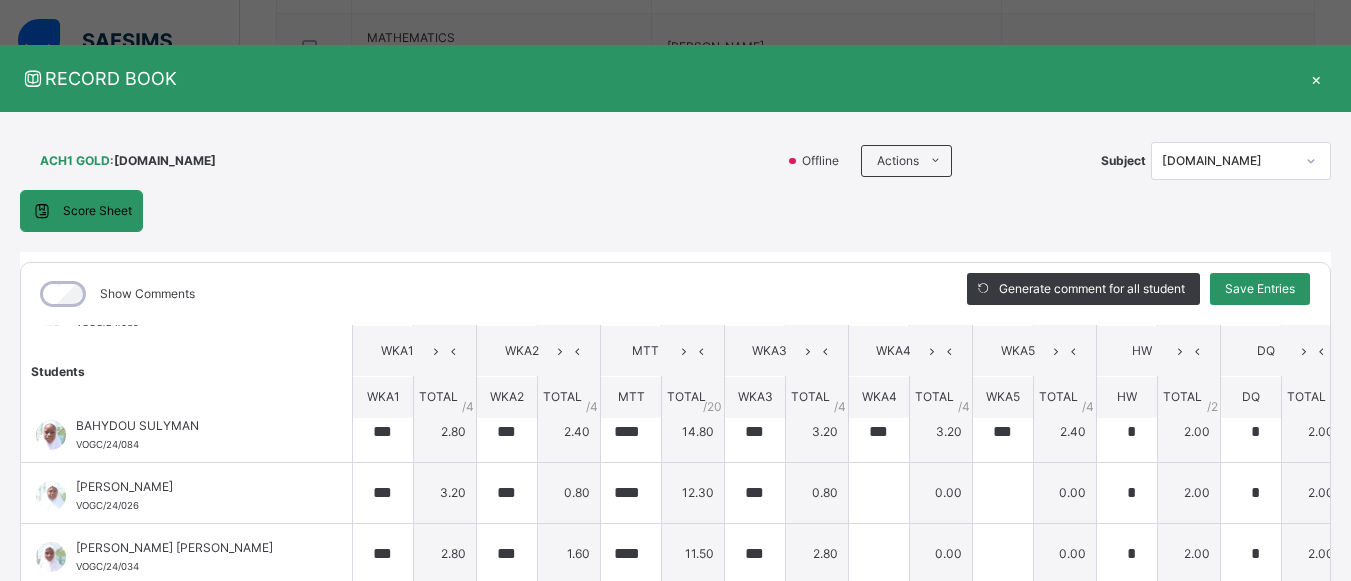 scroll, scrollTop: 320, scrollLeft: 0, axis: vertical 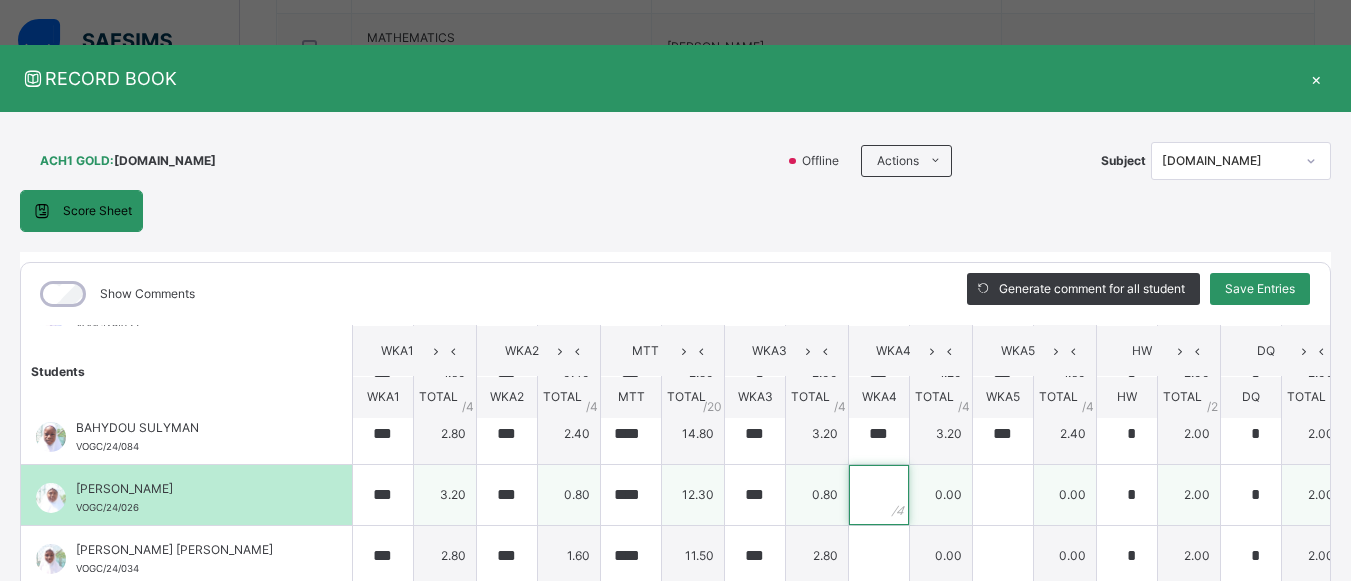 click at bounding box center (879, 495) 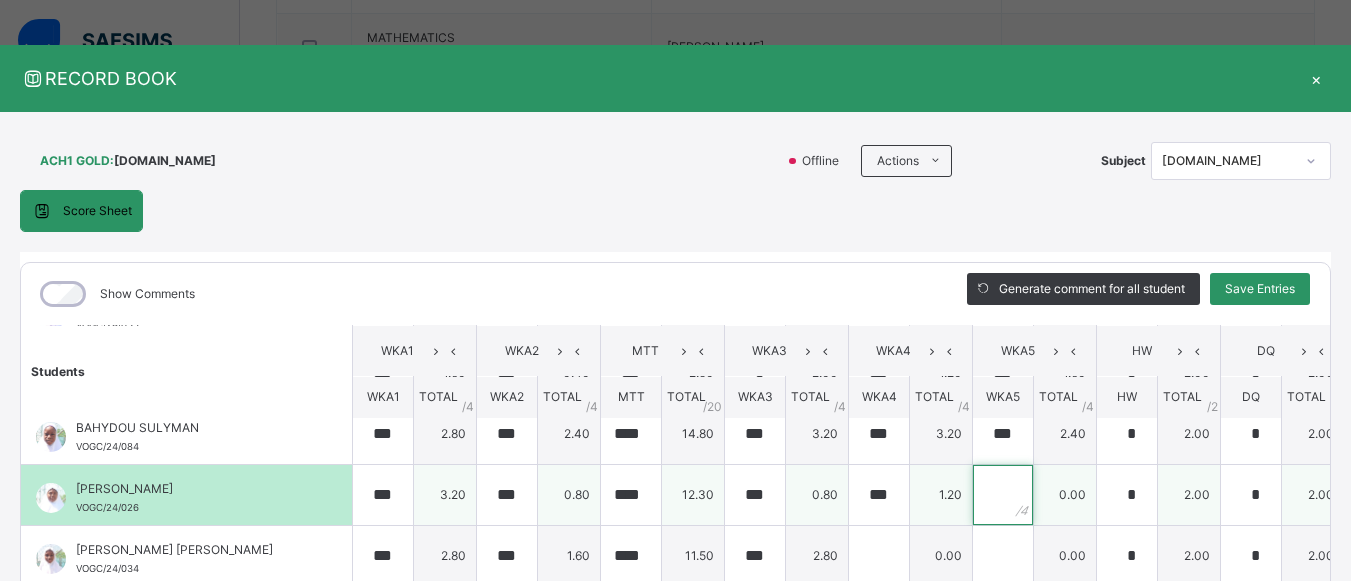 click at bounding box center (1003, 495) 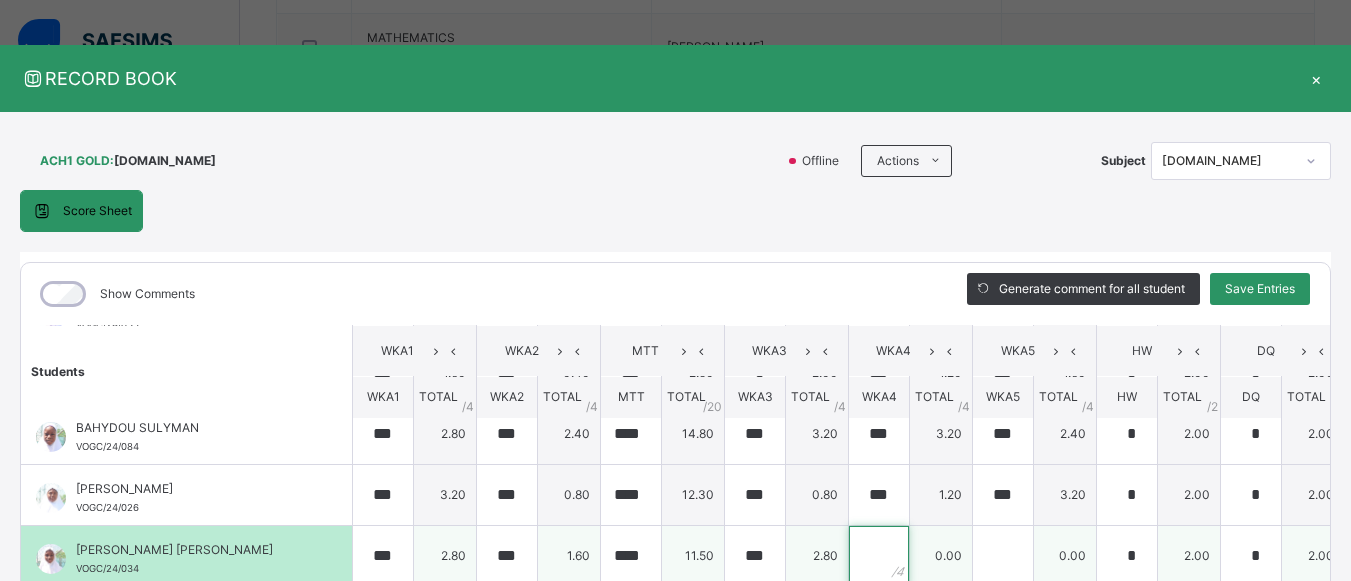 click at bounding box center [879, 556] 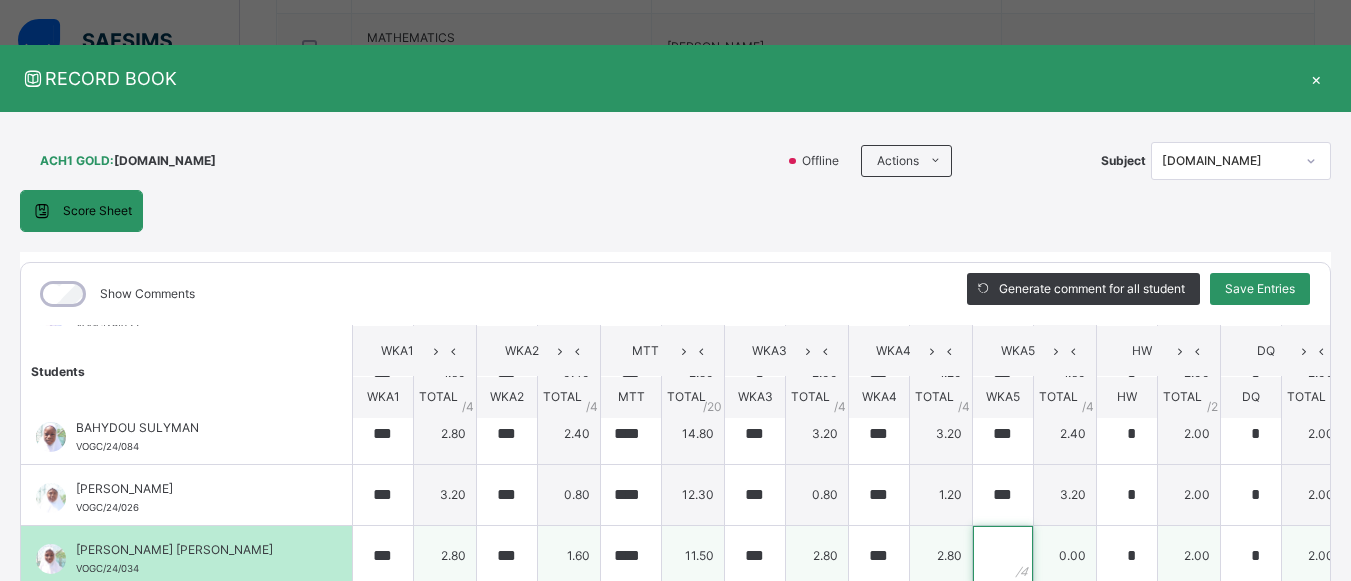 click at bounding box center (1003, 556) 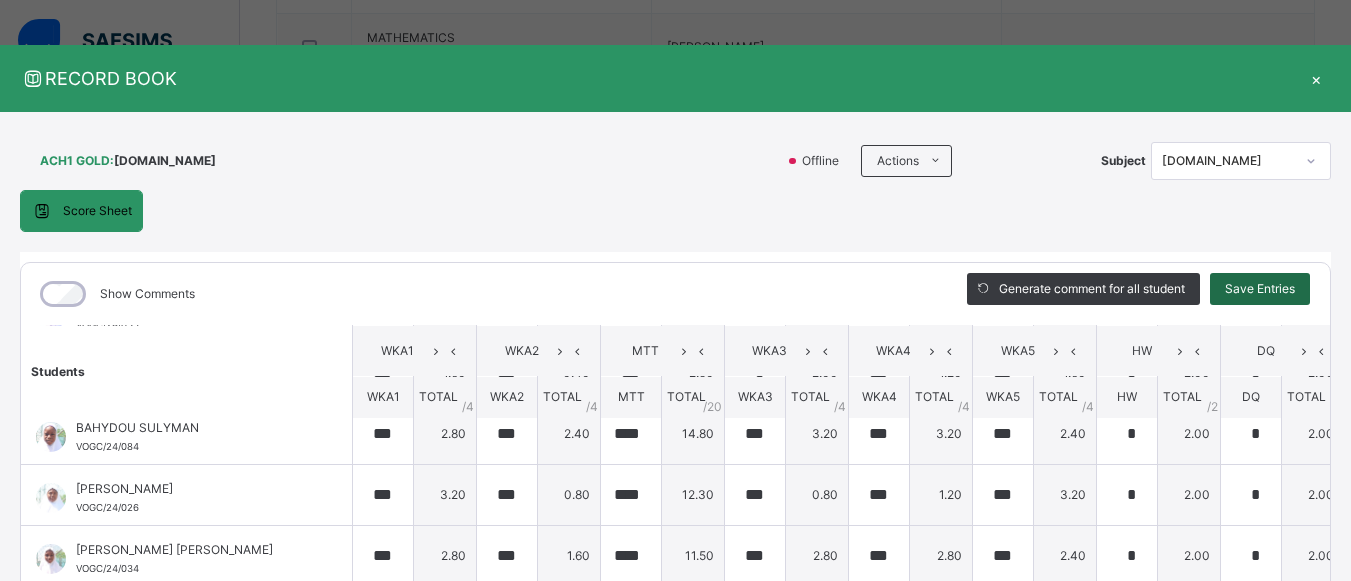 click on "Save Entries" at bounding box center [1260, 289] 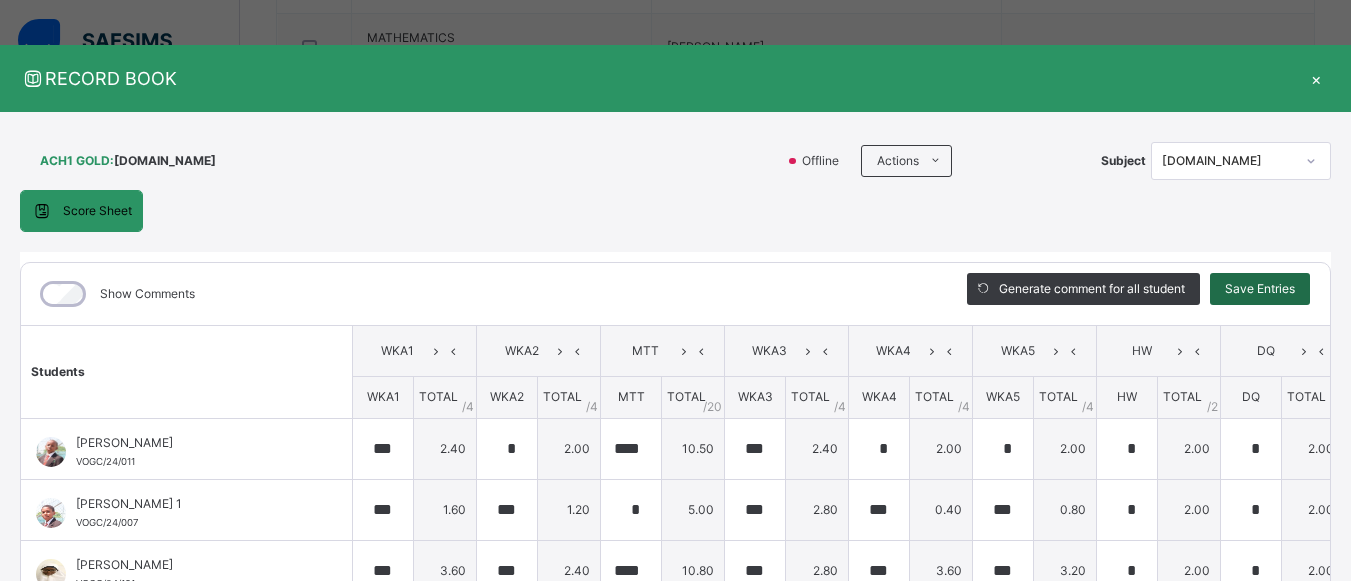 click on "Save Entries" at bounding box center (1260, 289) 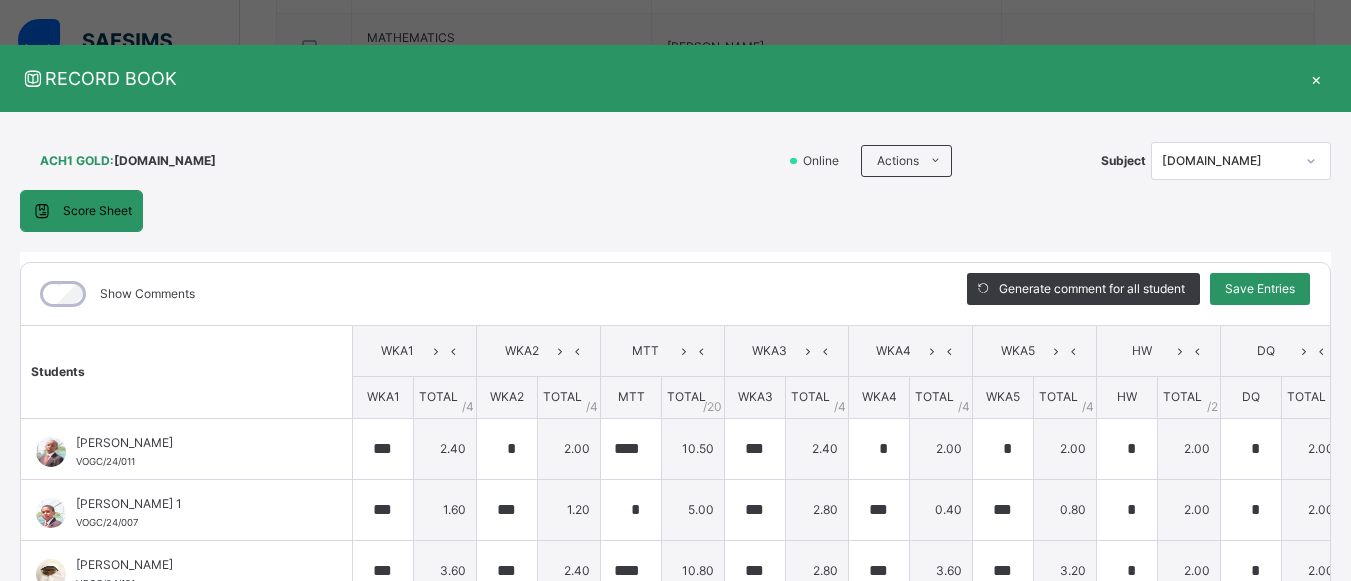 click on "RECORD BOOK ×" at bounding box center [675, 78] 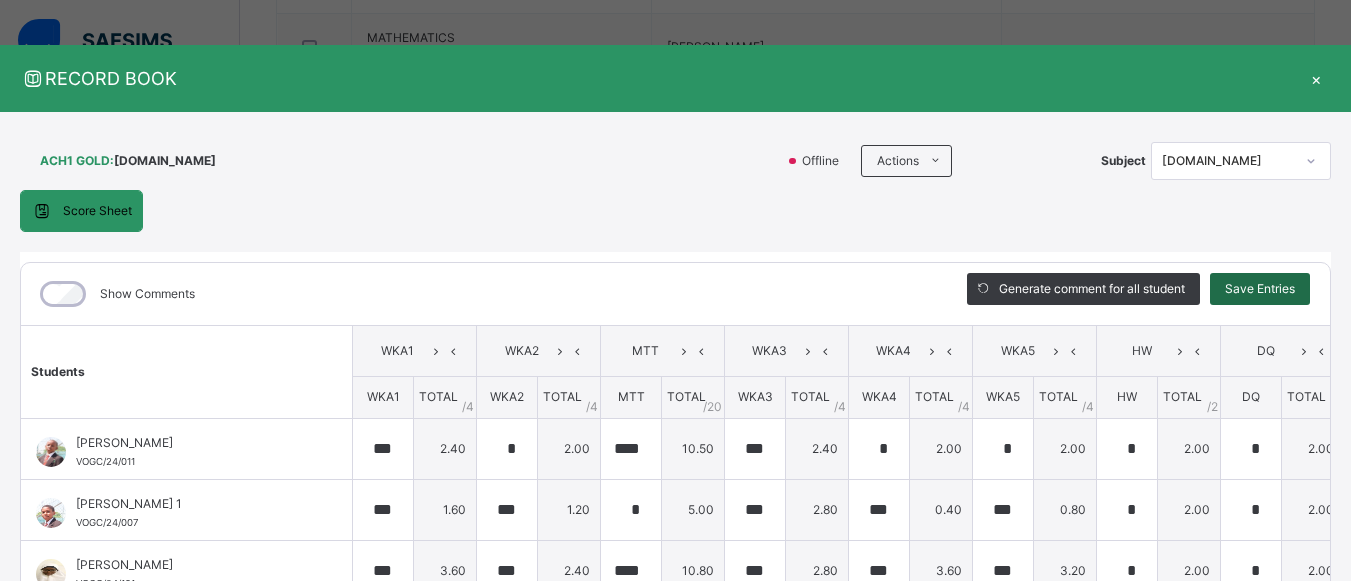 click on "Save Entries" at bounding box center (1260, 289) 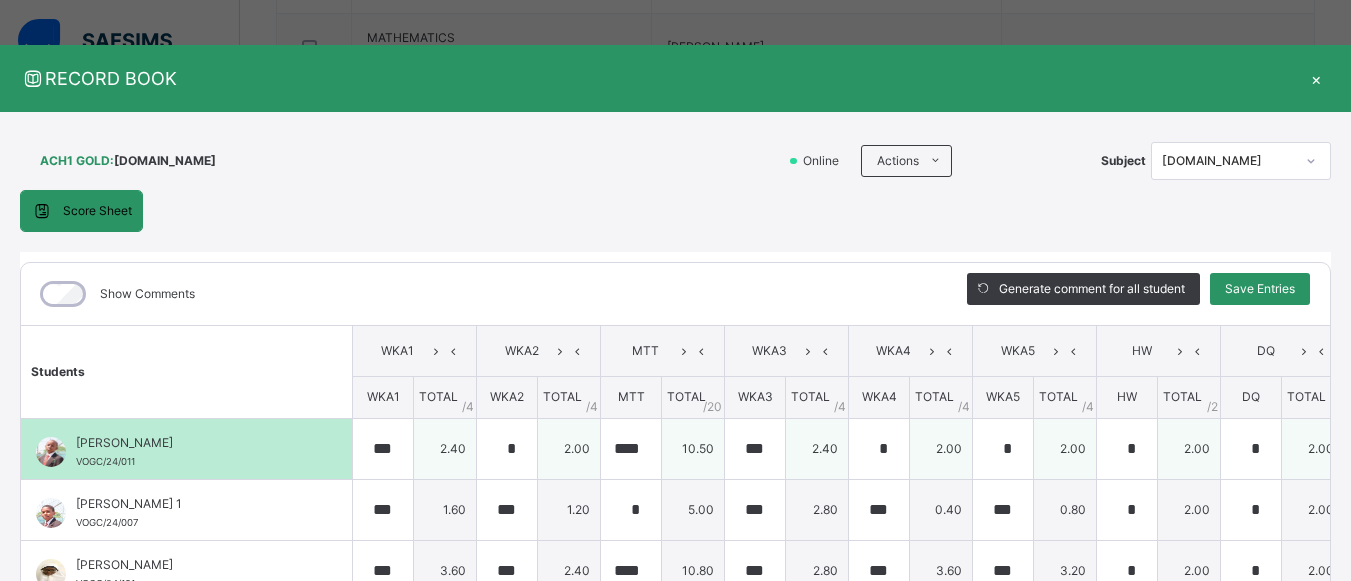 click on "ABDULSALAM  IZUAFA VOGC/24/011" at bounding box center [186, 449] 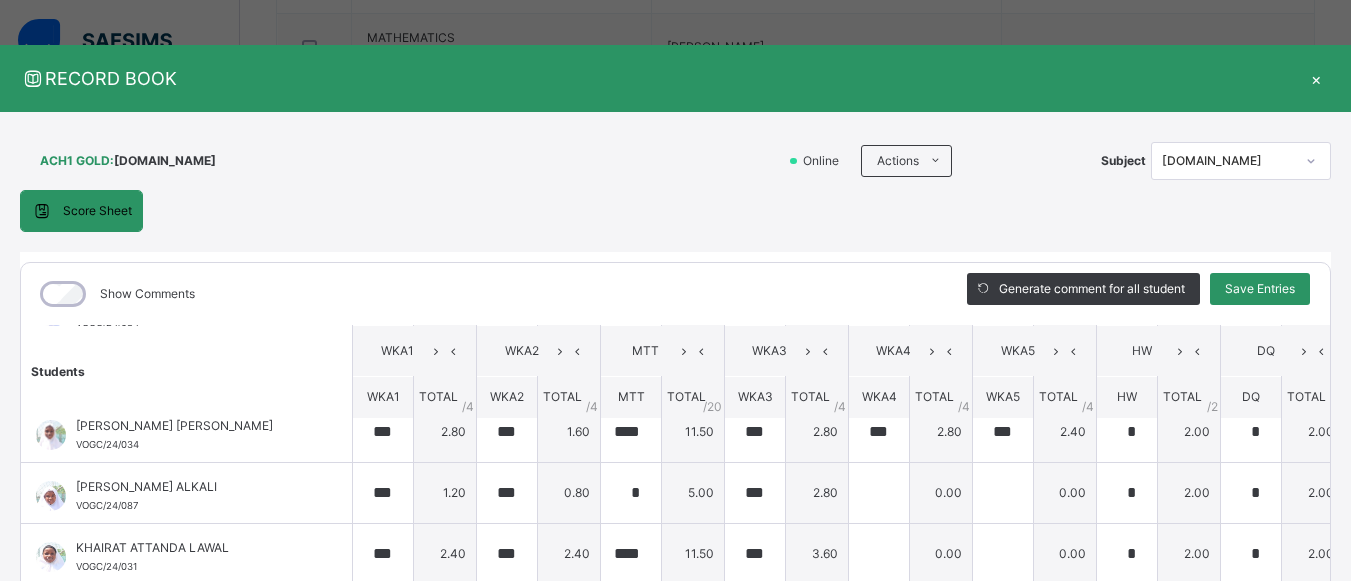 scroll, scrollTop: 440, scrollLeft: 0, axis: vertical 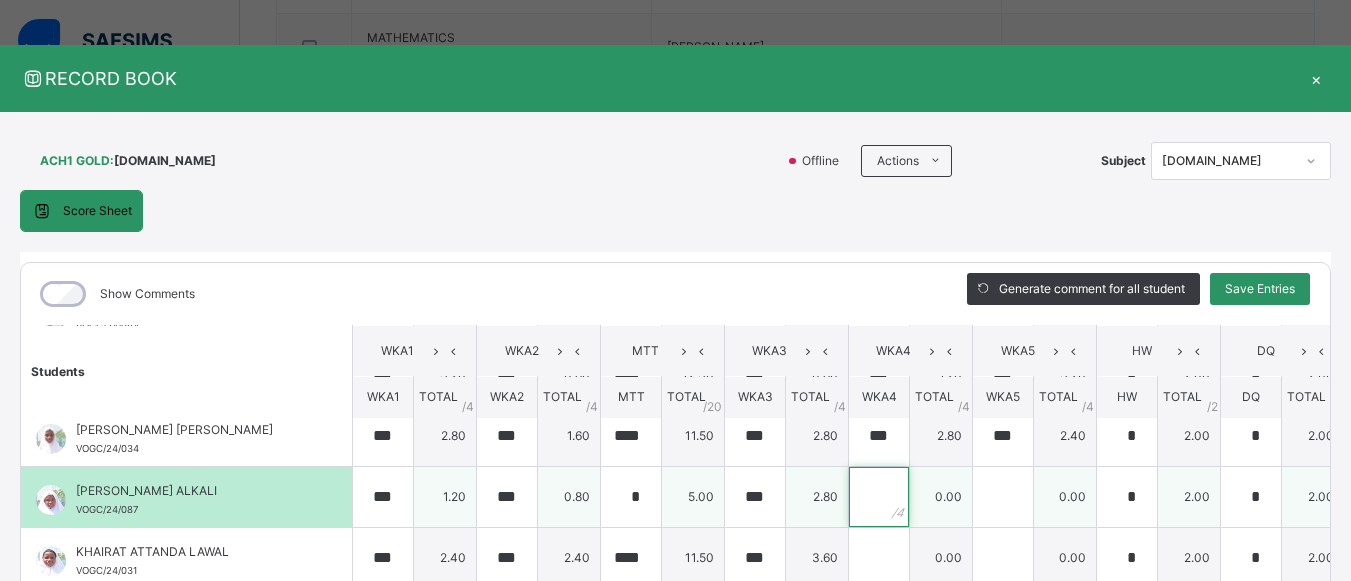 click at bounding box center (879, 497) 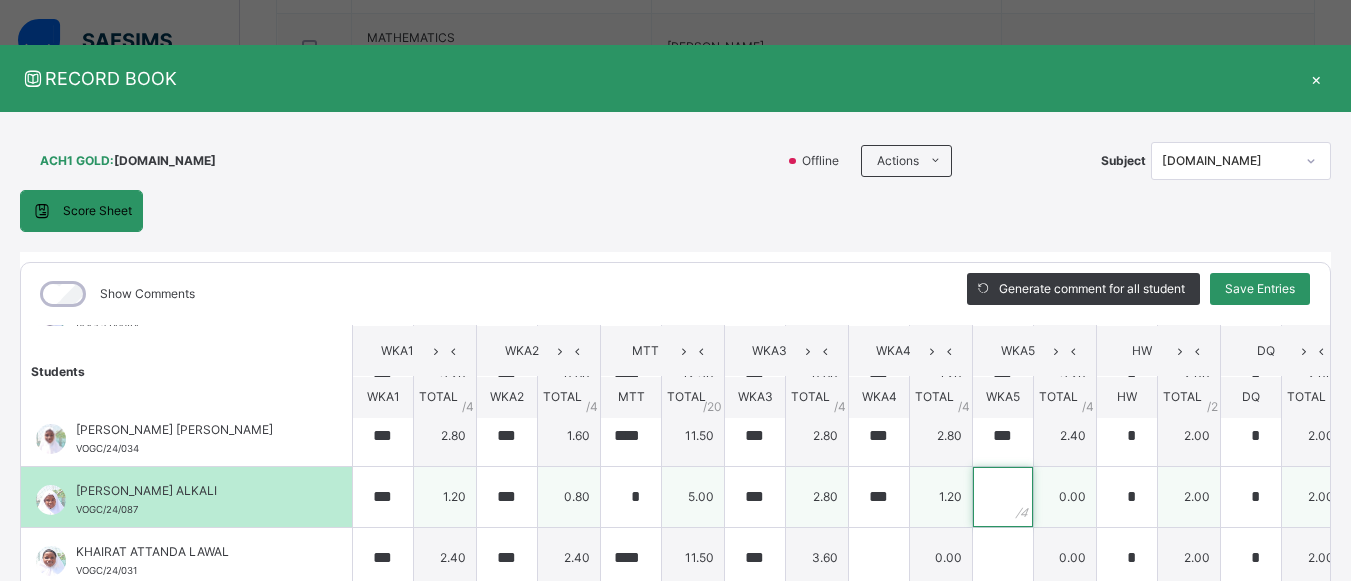 click at bounding box center (1003, 497) 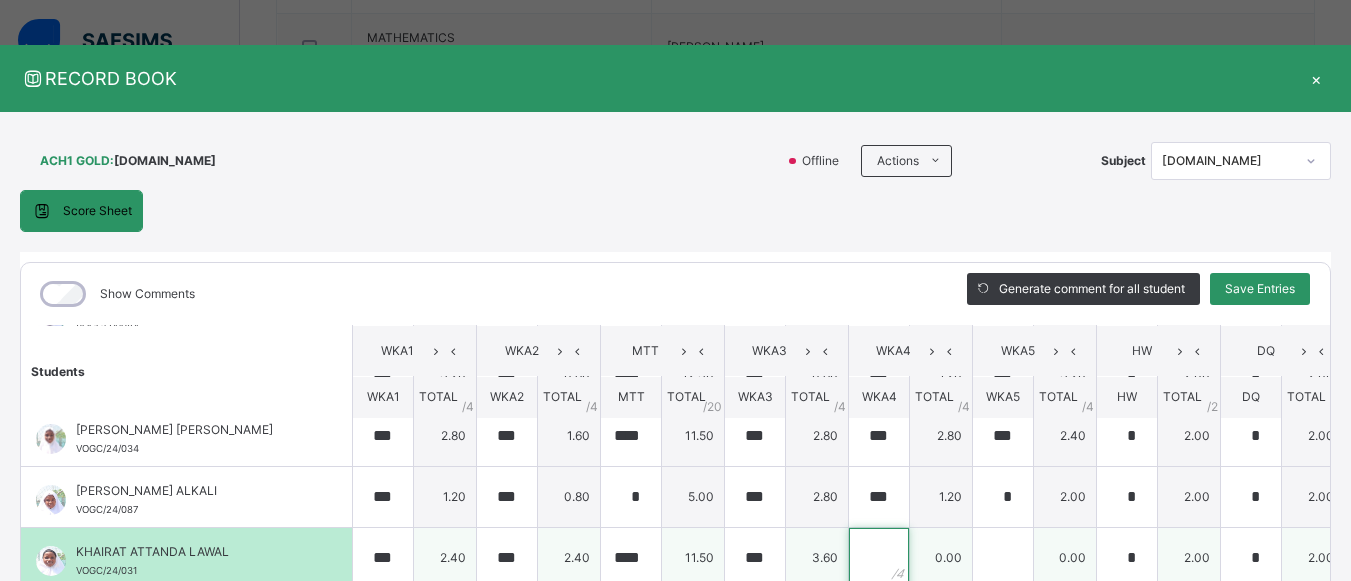 click at bounding box center (879, 558) 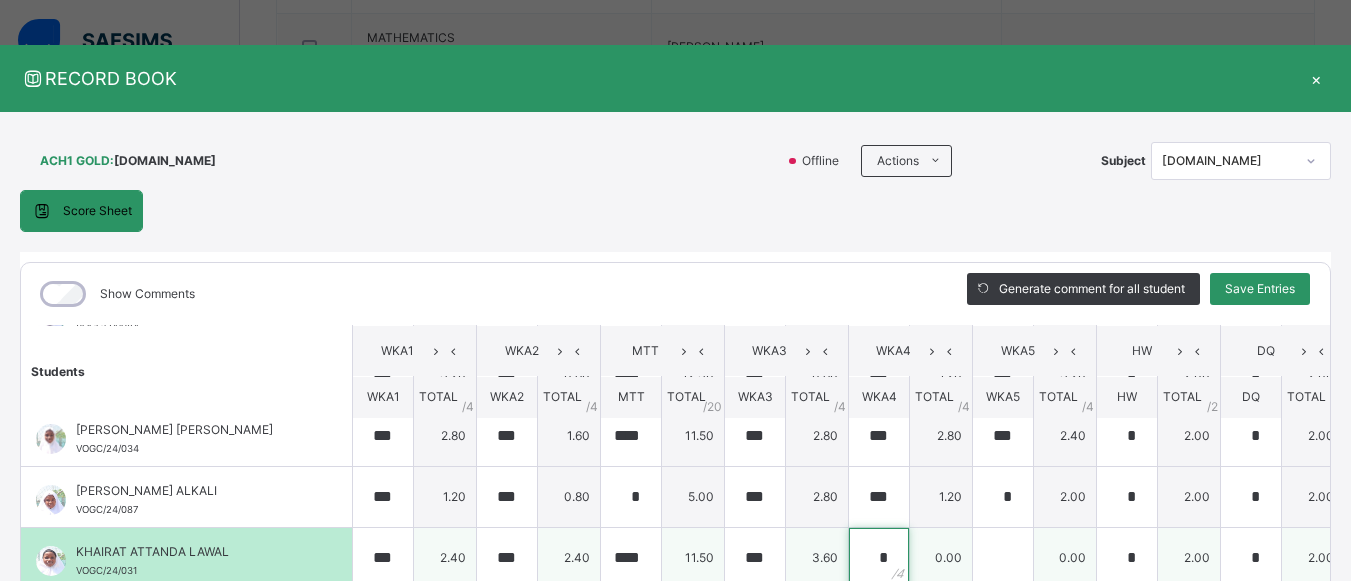 scroll, scrollTop: 7, scrollLeft: 0, axis: vertical 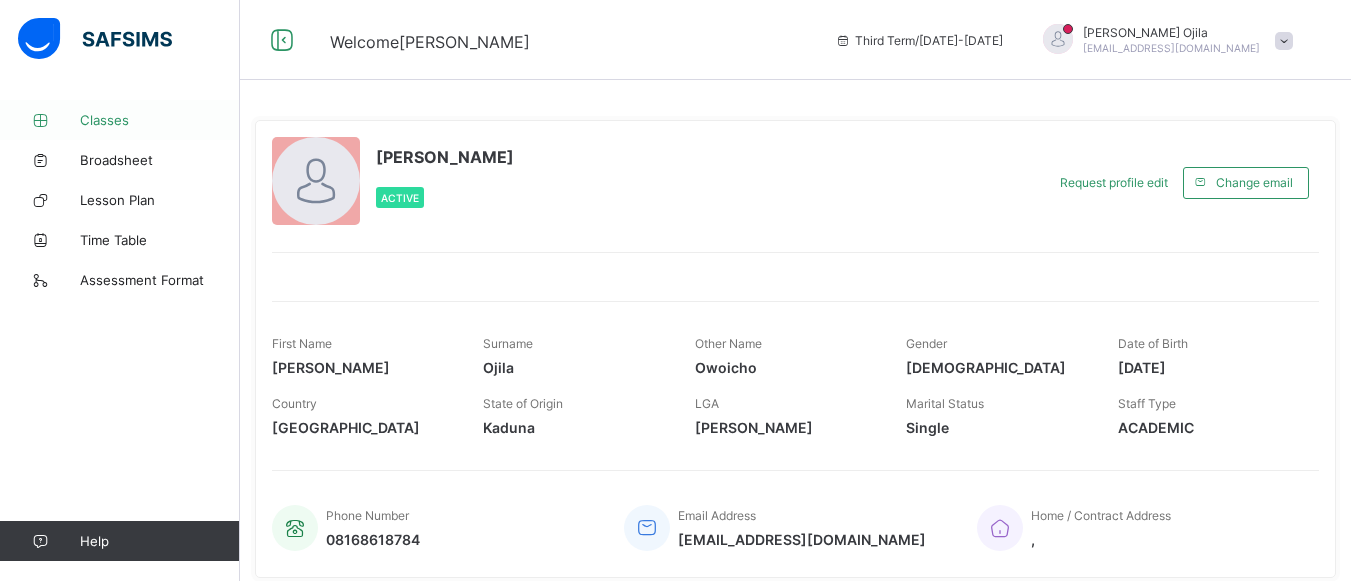 click on "Classes" at bounding box center [160, 120] 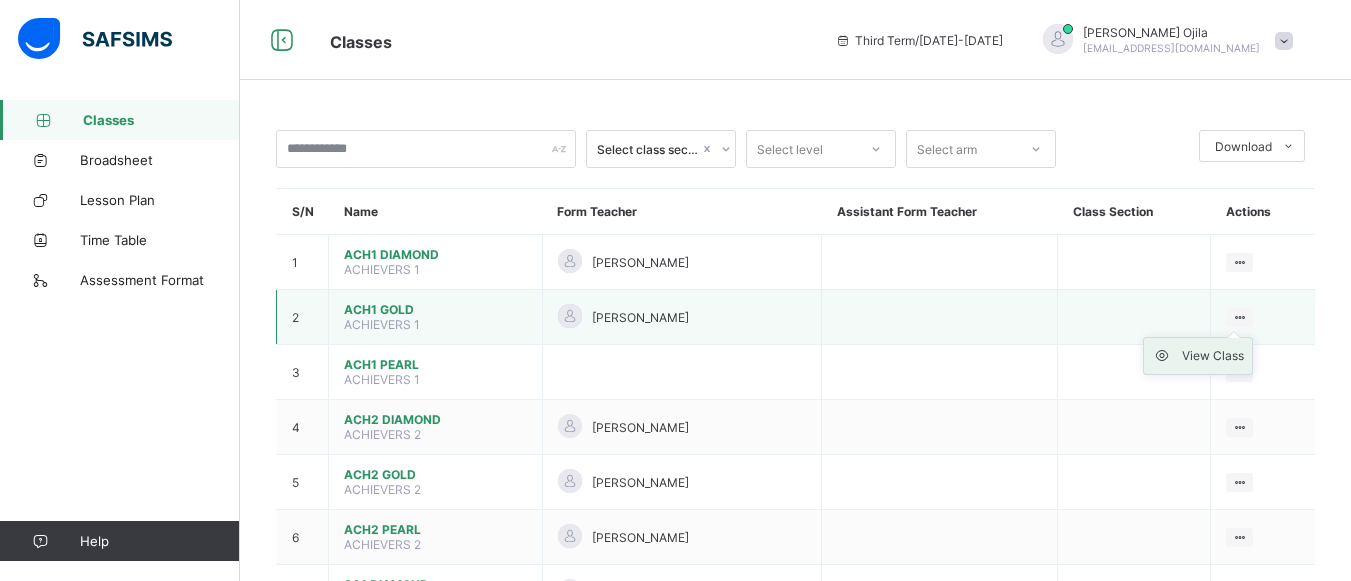 click on "View Class" at bounding box center (1213, 356) 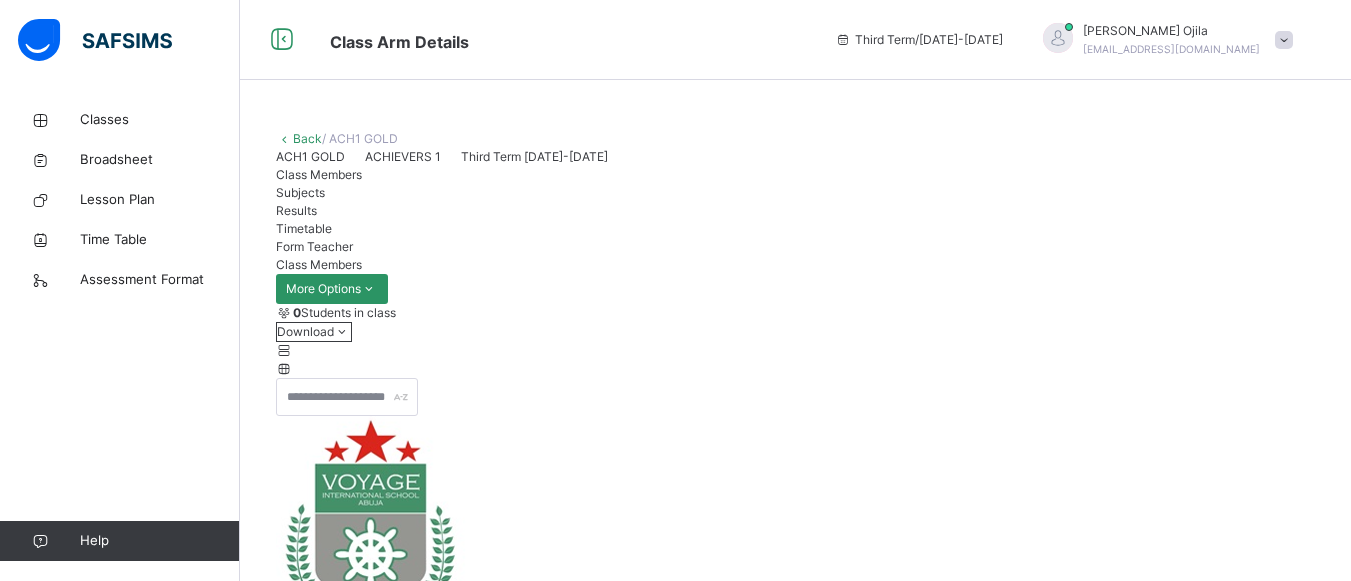 click on "Subjects" at bounding box center [300, 192] 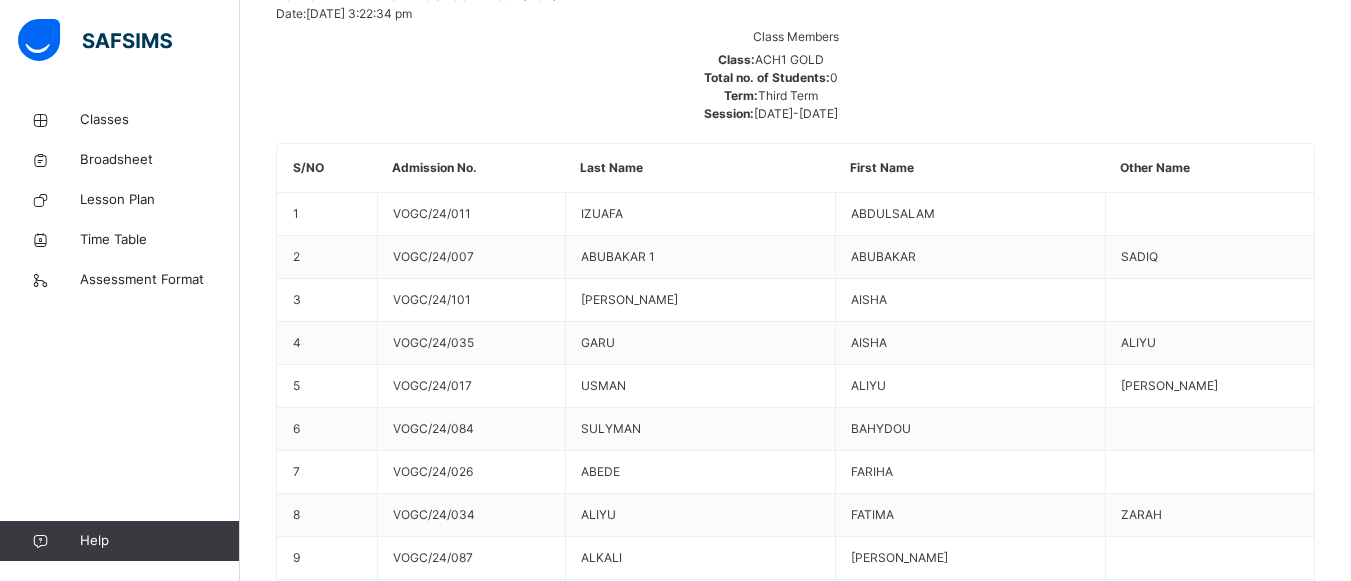 scroll, scrollTop: 640, scrollLeft: 0, axis: vertical 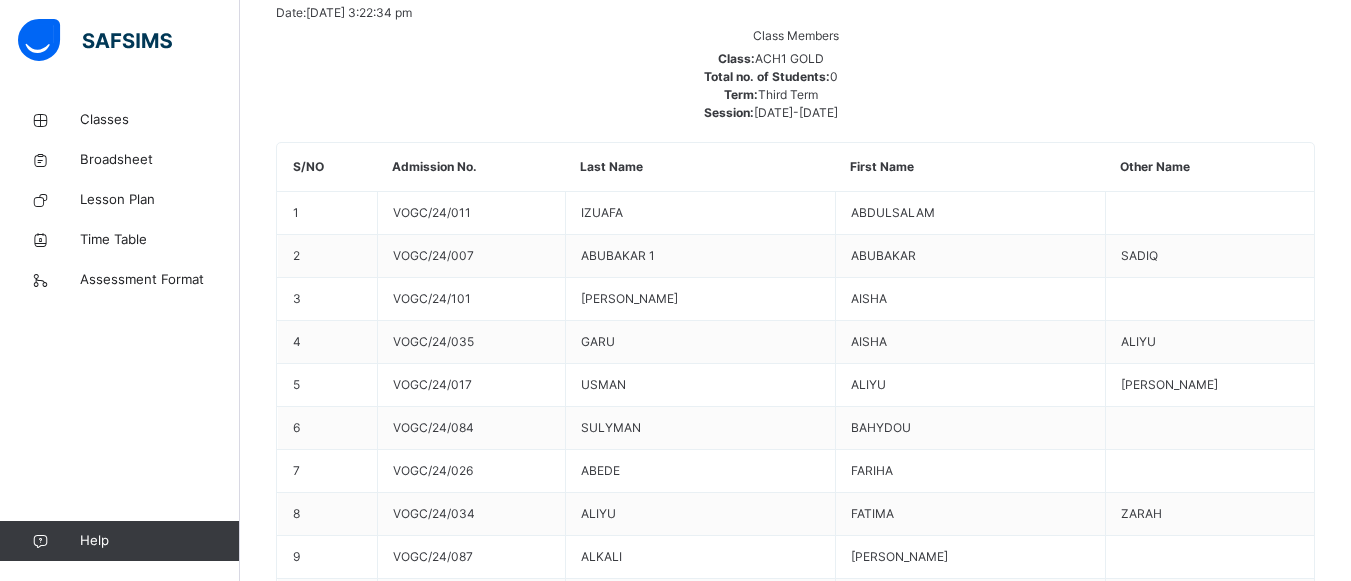 click on "Assess Students" at bounding box center [1253, 3110] 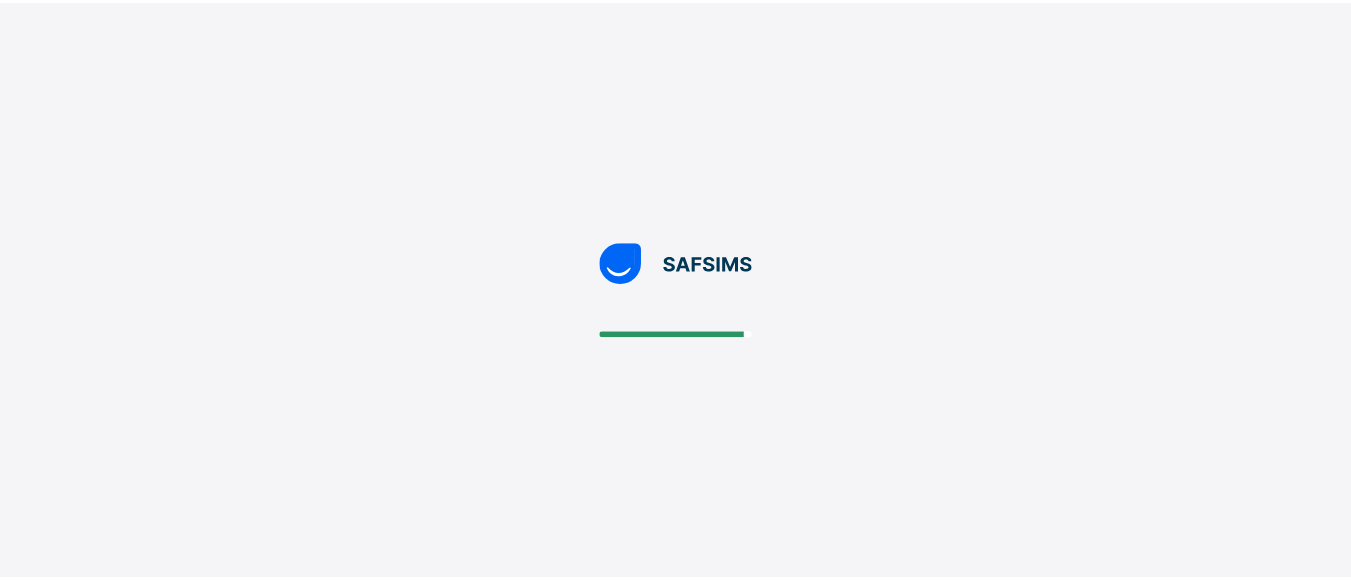 scroll, scrollTop: 0, scrollLeft: 0, axis: both 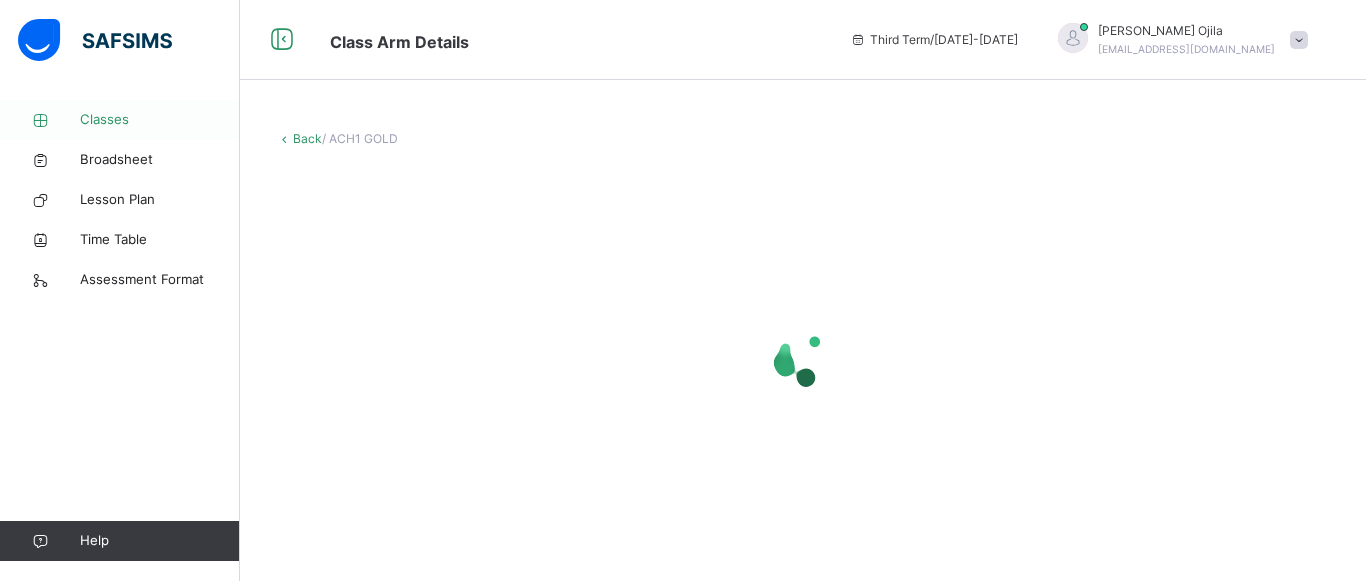 click on "Classes" at bounding box center (120, 120) 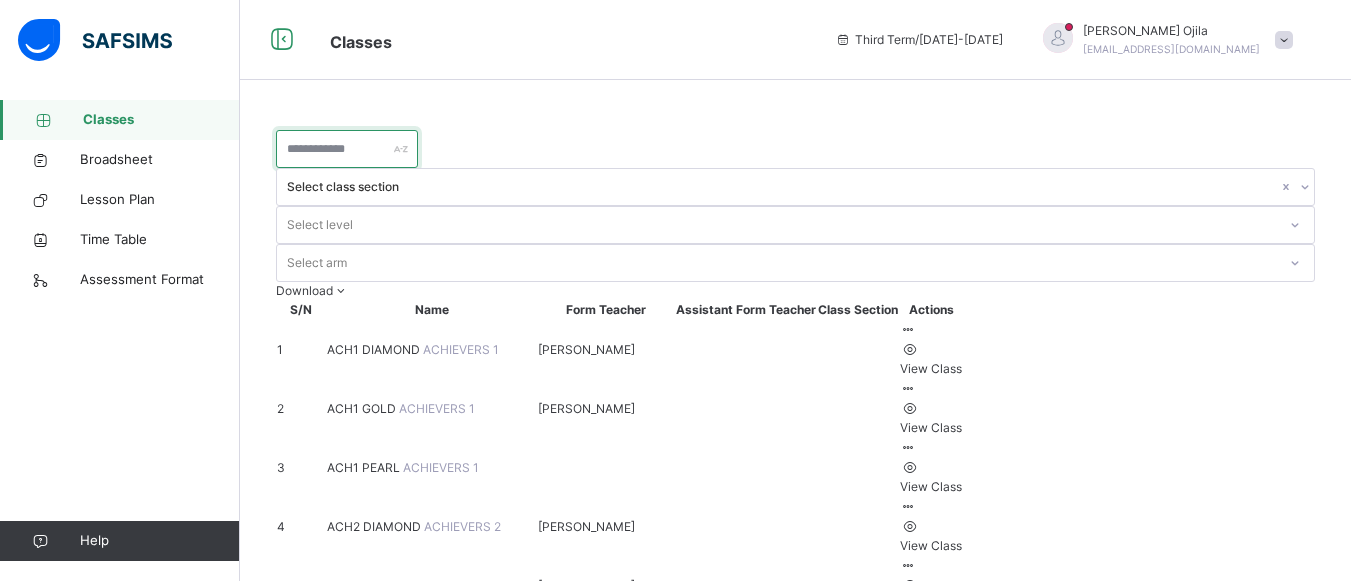 drag, startPoint x: 413, startPoint y: 141, endPoint x: 1108, endPoint y: 230, distance: 700.6754 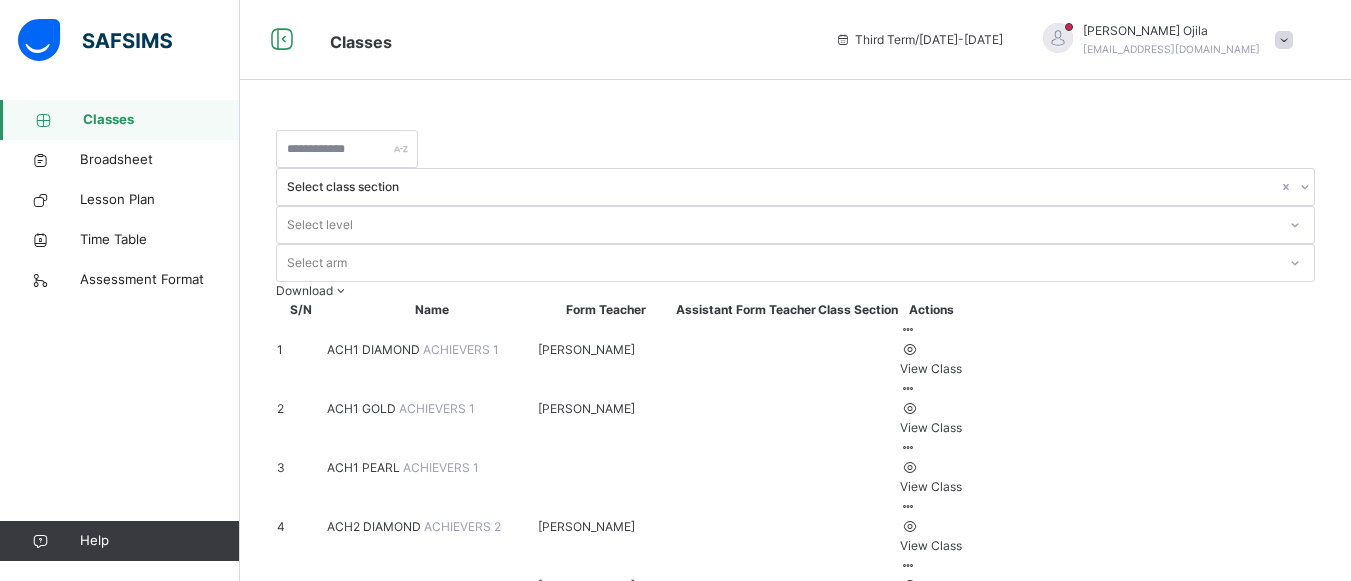 click on "View Class" at bounding box center [931, 428] 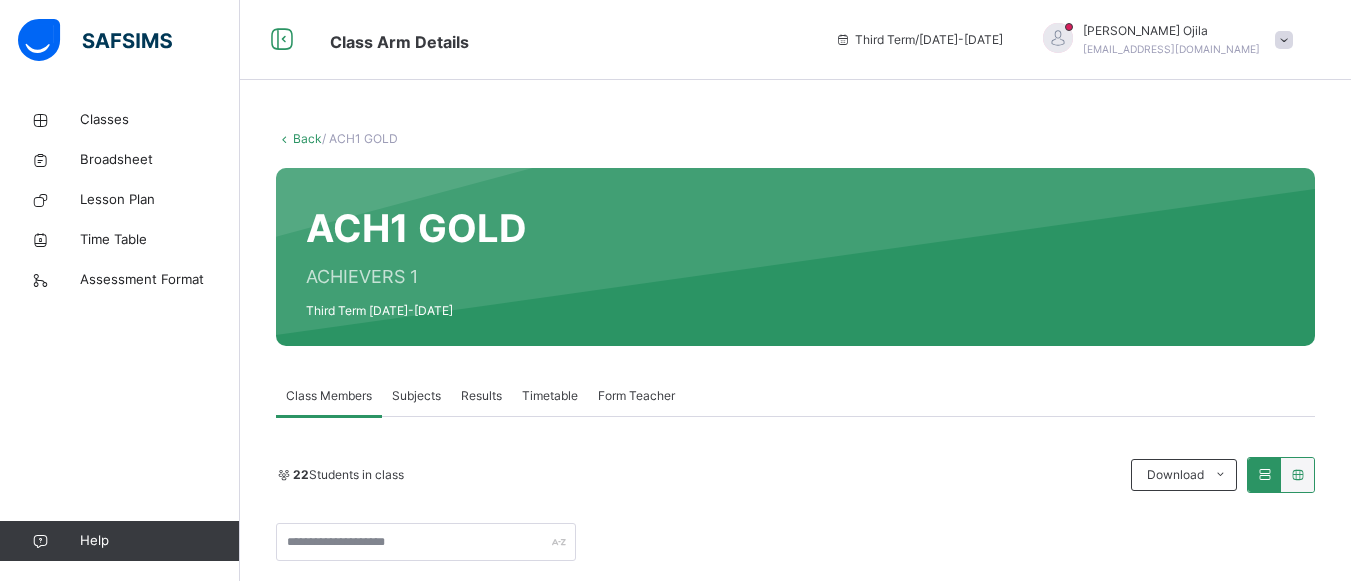 click on "Subjects" at bounding box center [416, 396] 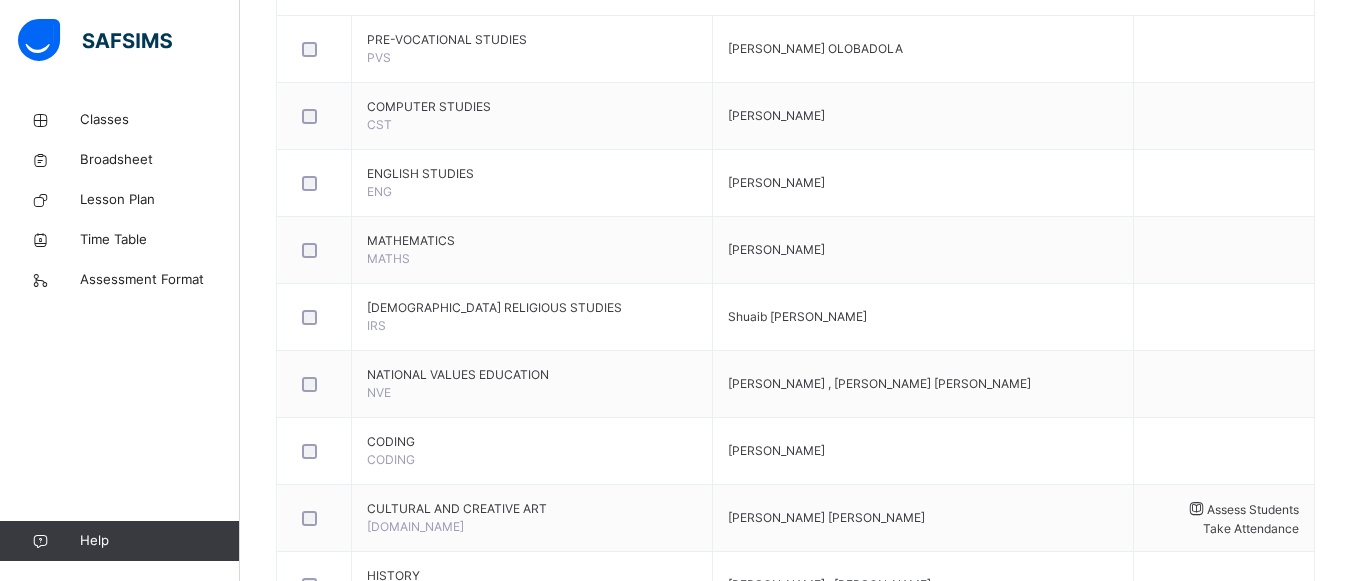 scroll, scrollTop: 560, scrollLeft: 0, axis: vertical 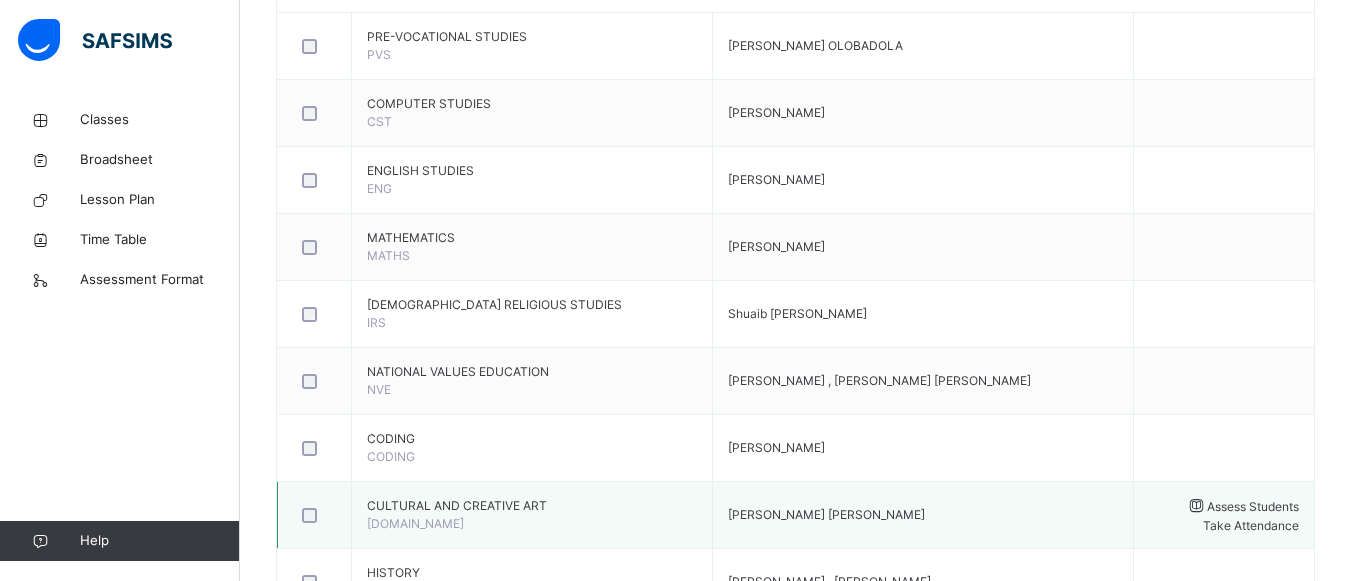 click at bounding box center (1196, 506) 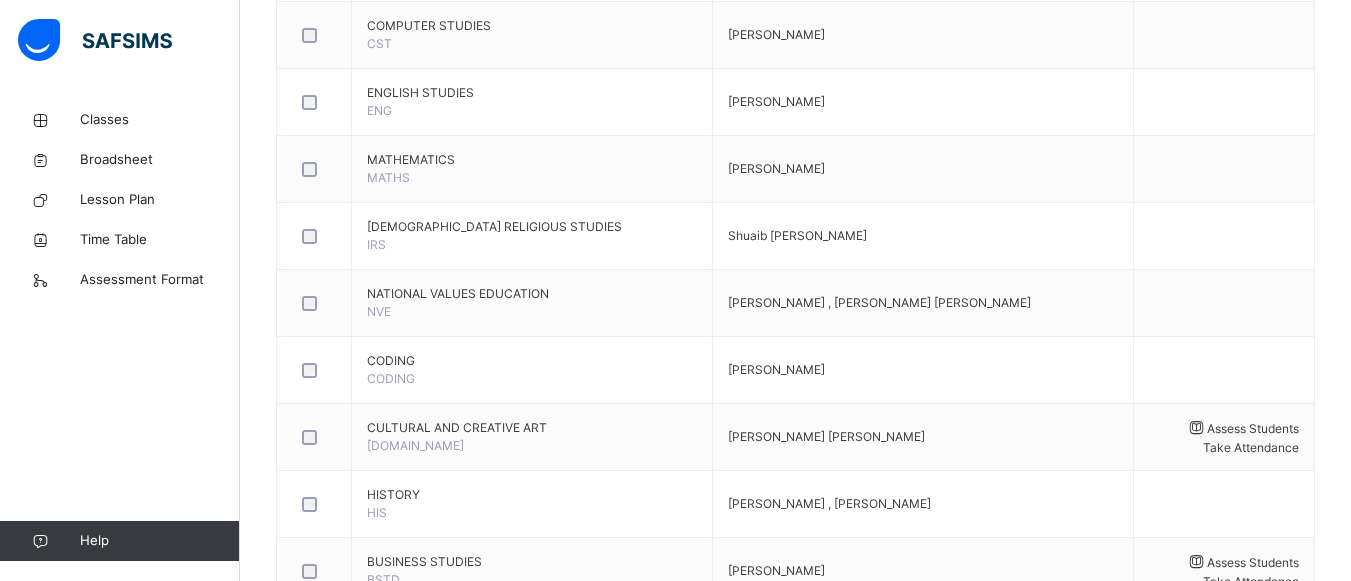 scroll, scrollTop: 640, scrollLeft: 0, axis: vertical 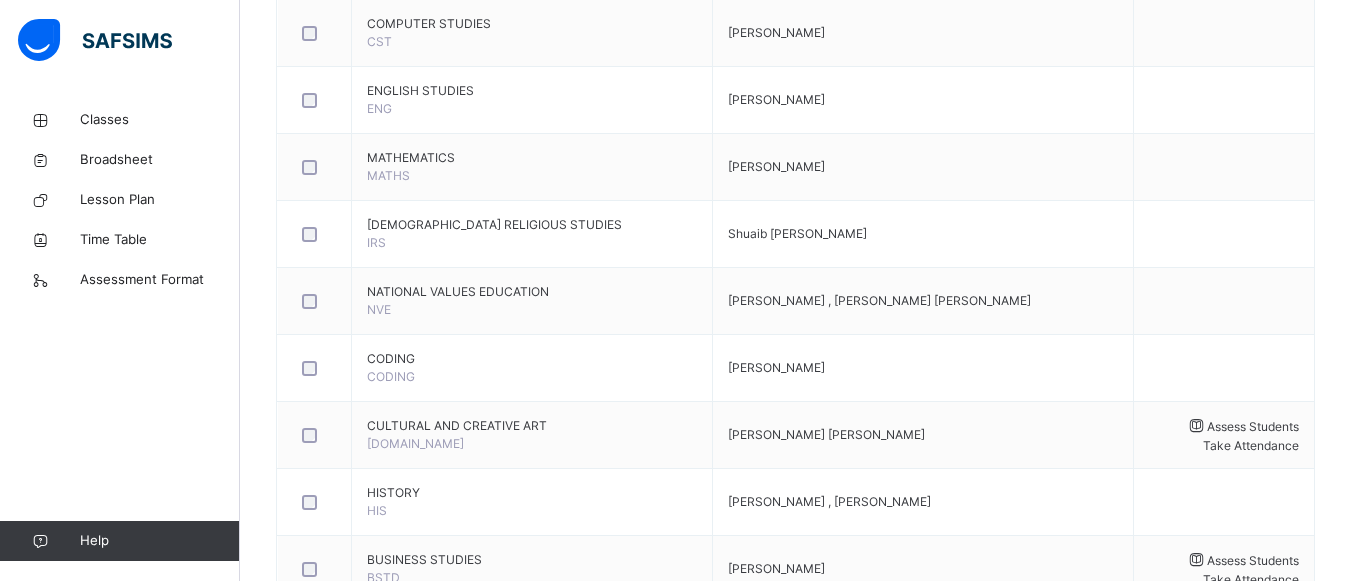type on "***" 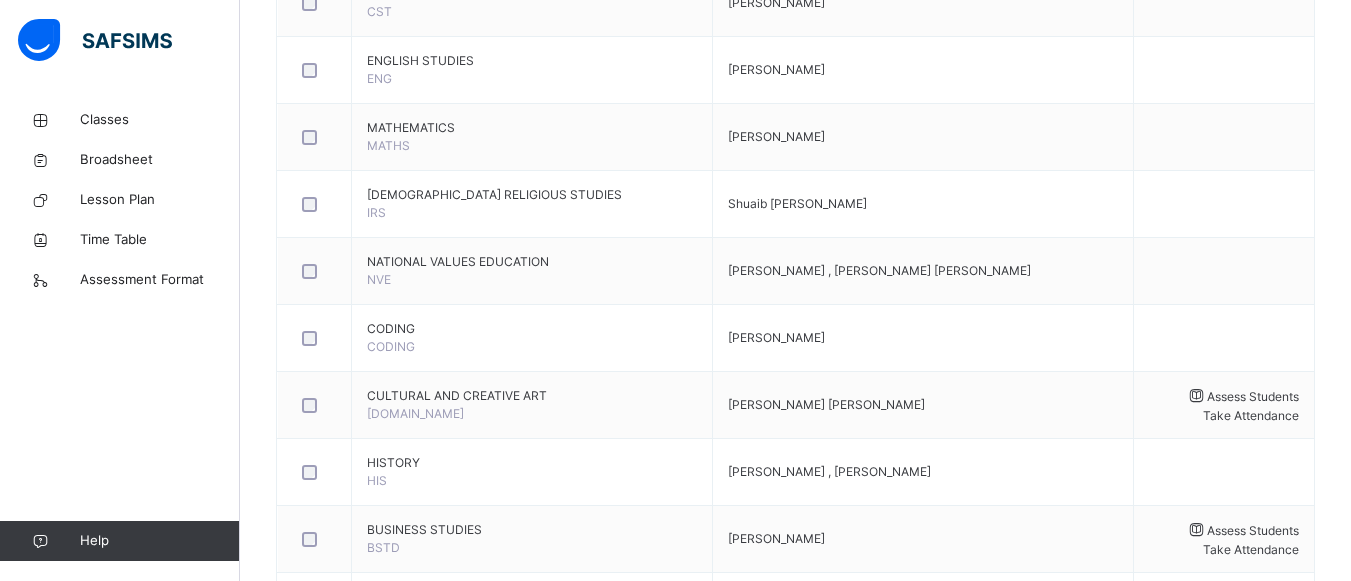 scroll, scrollTop: 345, scrollLeft: 0, axis: vertical 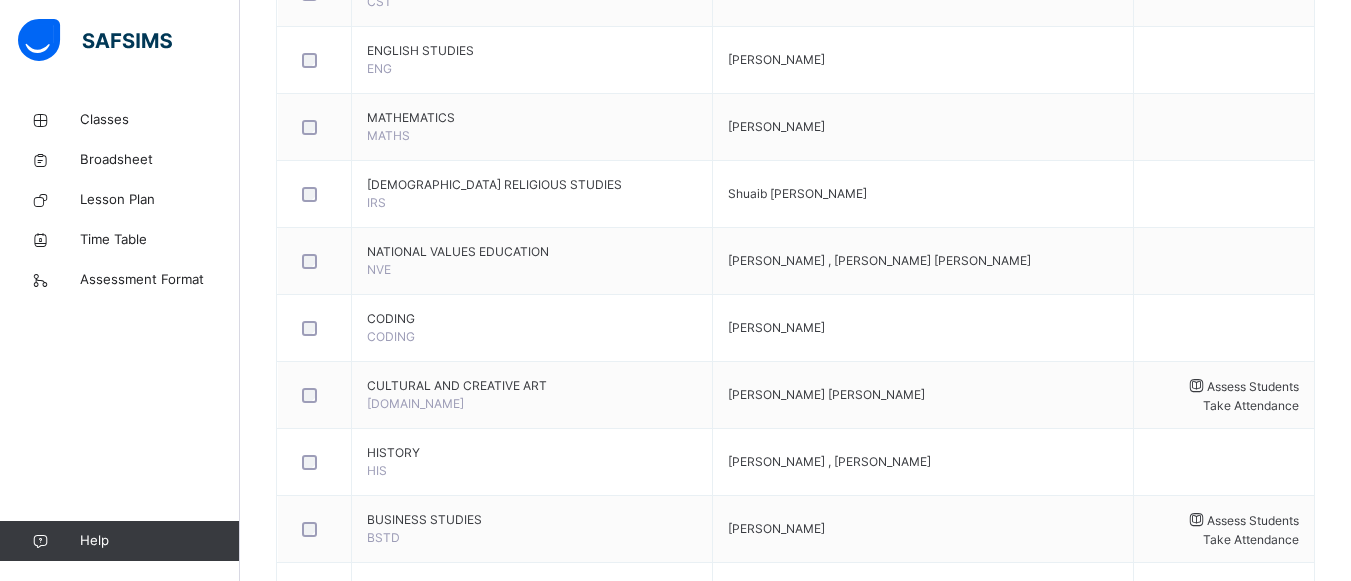 click on "[PERSON_NAME]" at bounding box center (347, 1882) 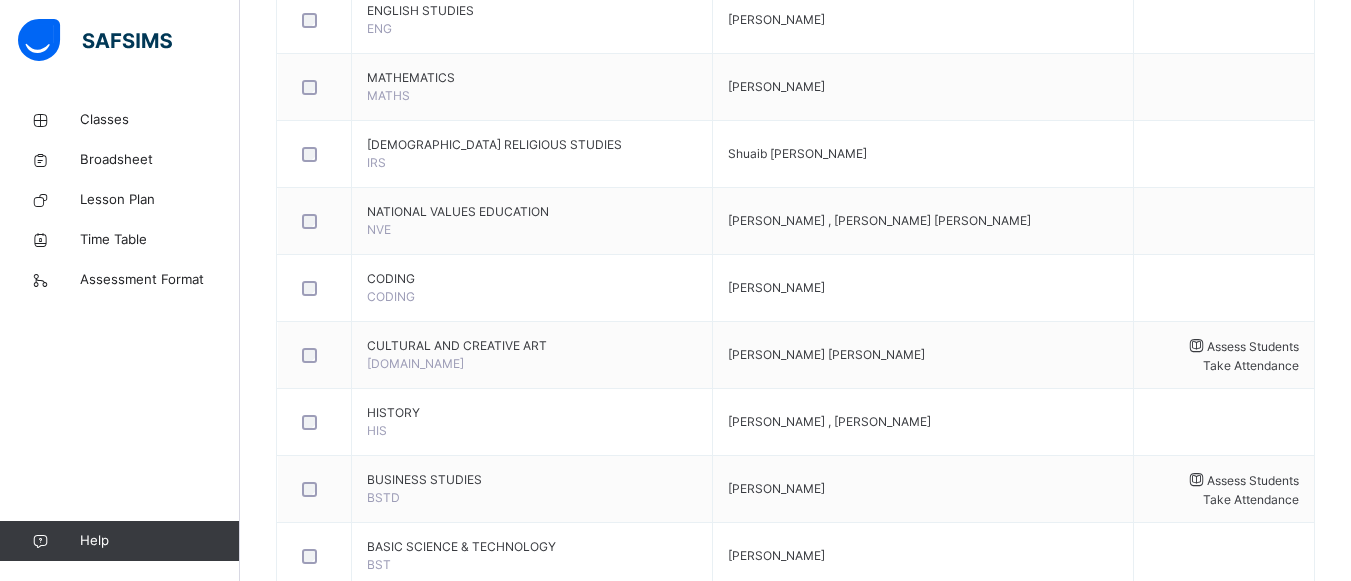 scroll, scrollTop: 760, scrollLeft: 0, axis: vertical 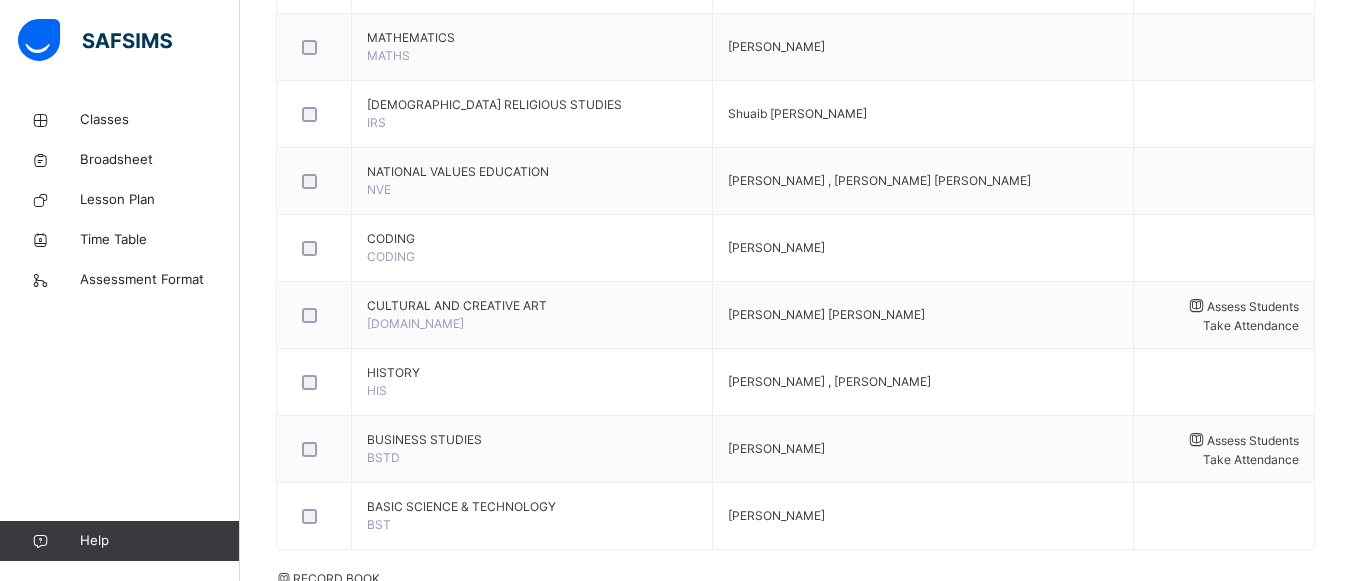 click on "*" at bounding box center (1592, 3736) 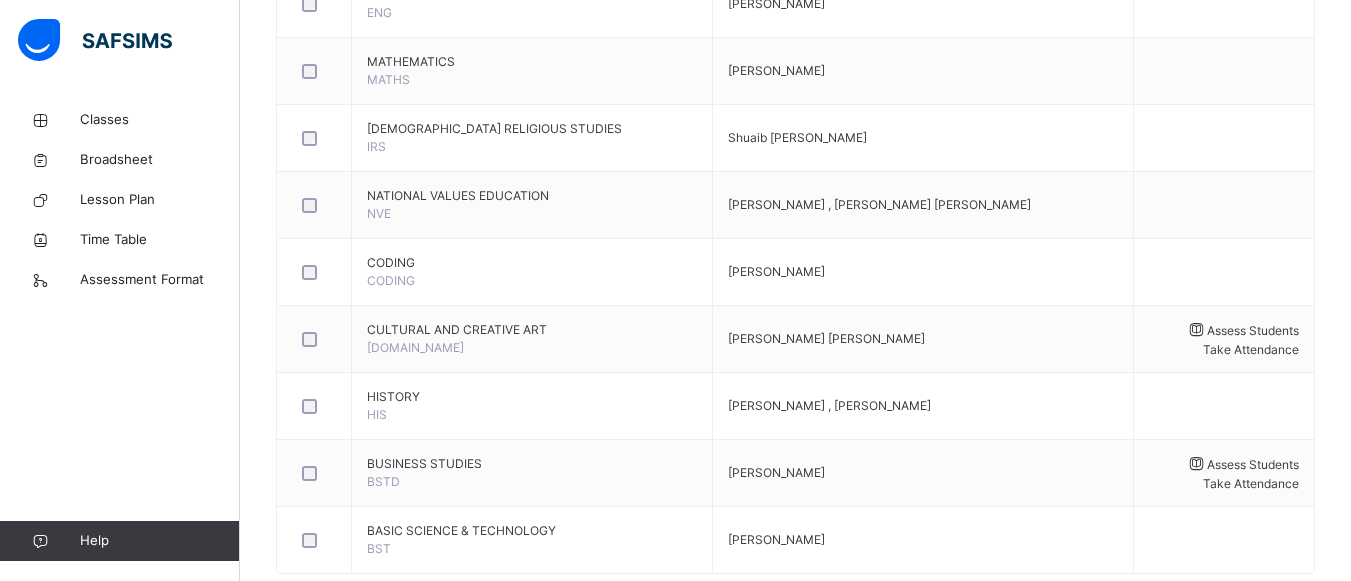 scroll, scrollTop: 680, scrollLeft: 0, axis: vertical 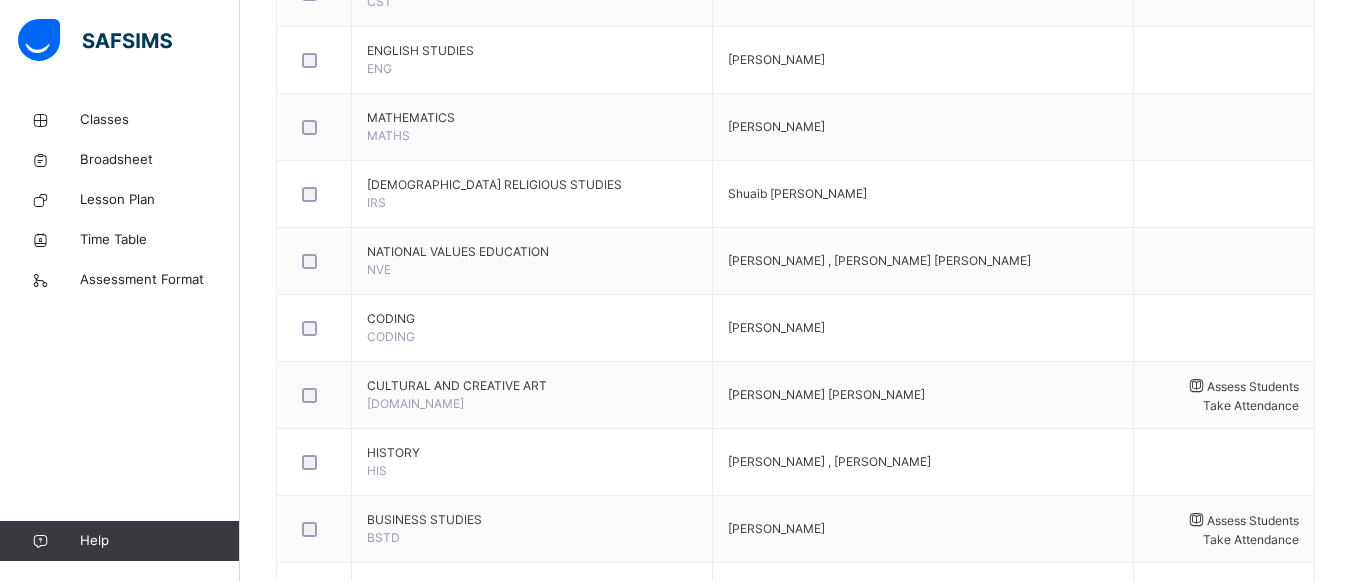 click on "Save Entries" at bounding box center [326, 1217] 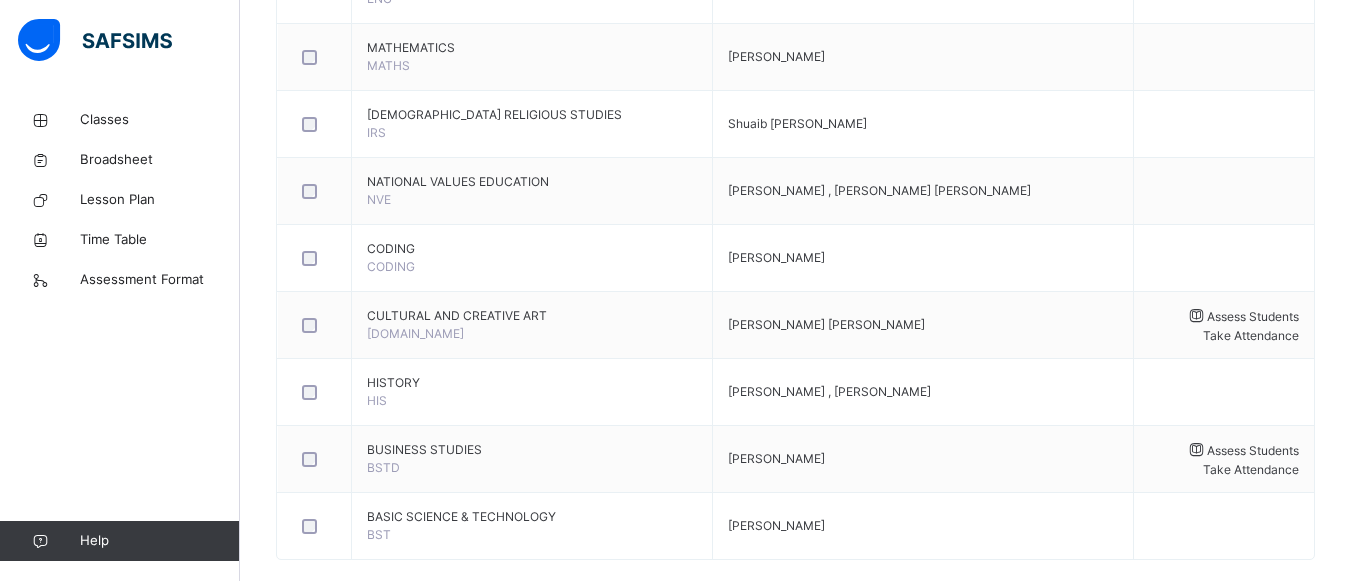 scroll, scrollTop: 760, scrollLeft: 0, axis: vertical 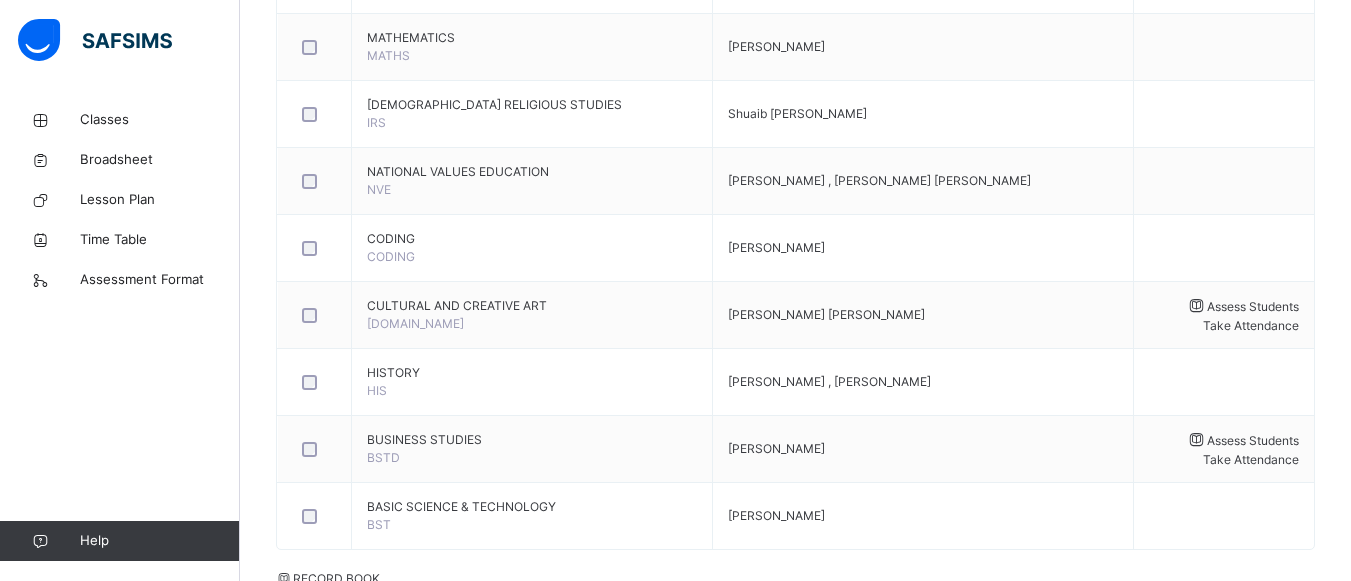 click at bounding box center [1375, 3401] 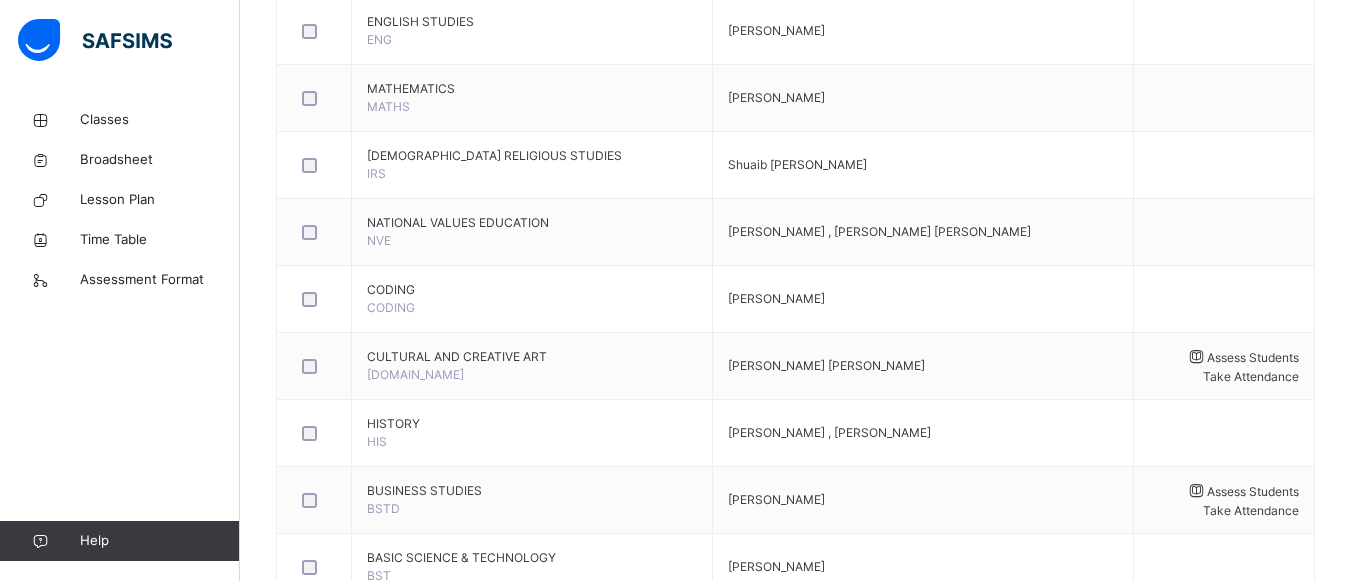 scroll, scrollTop: 680, scrollLeft: 0, axis: vertical 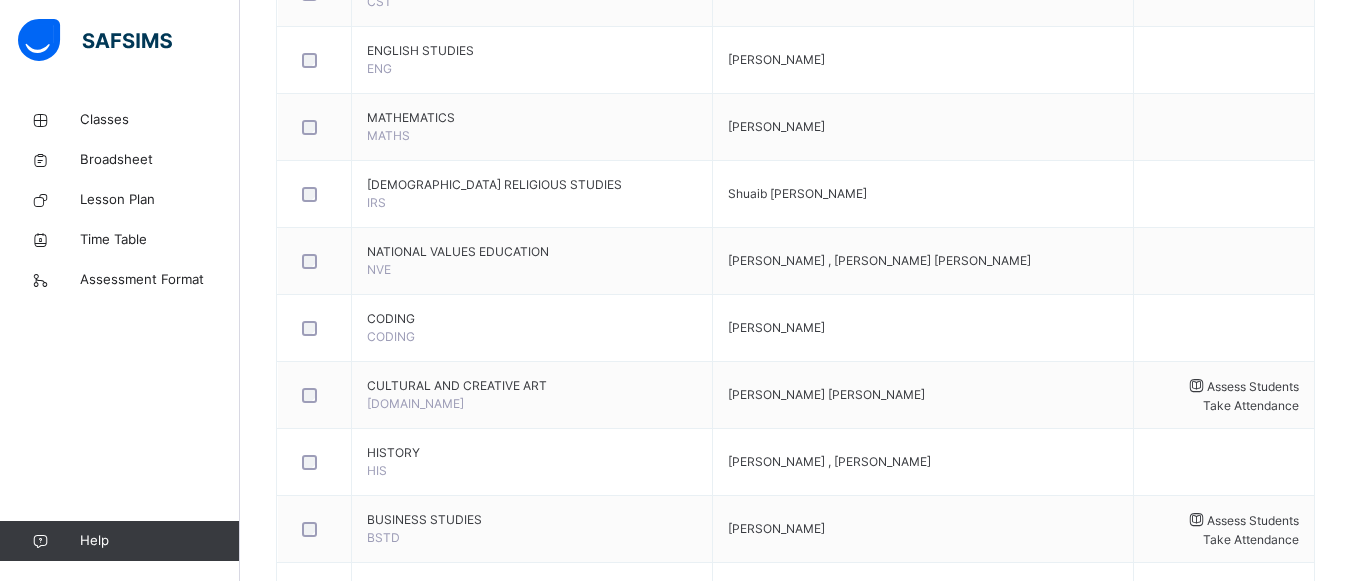 click on "Save Entries" at bounding box center (326, 1217) 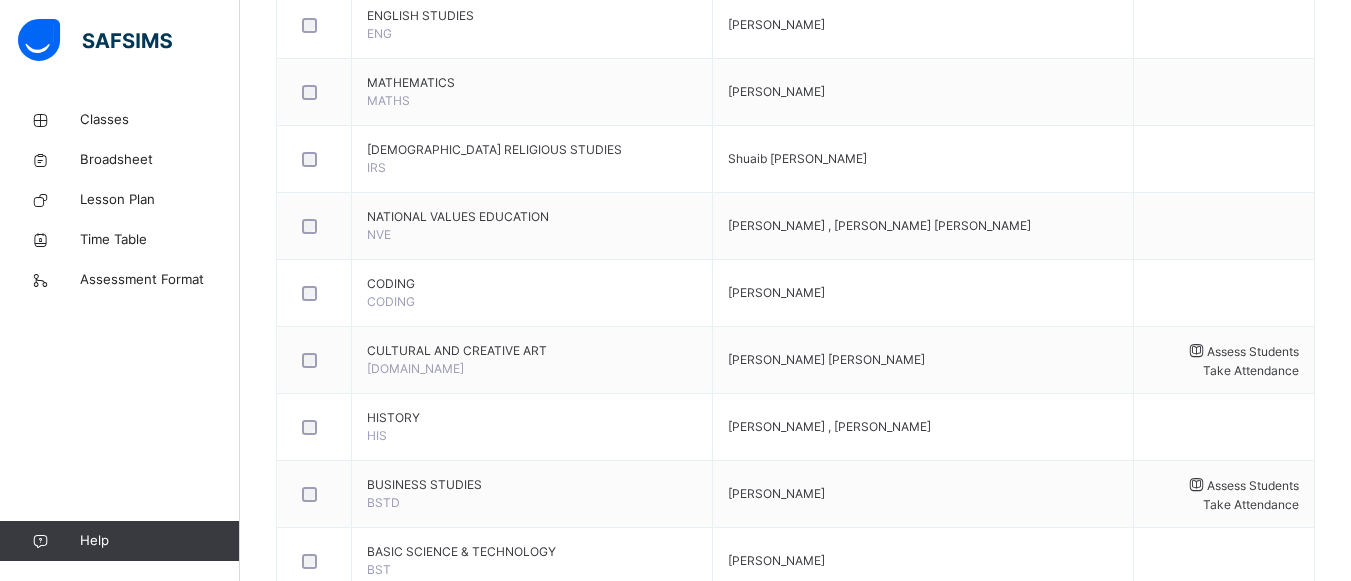scroll, scrollTop: 779, scrollLeft: 0, axis: vertical 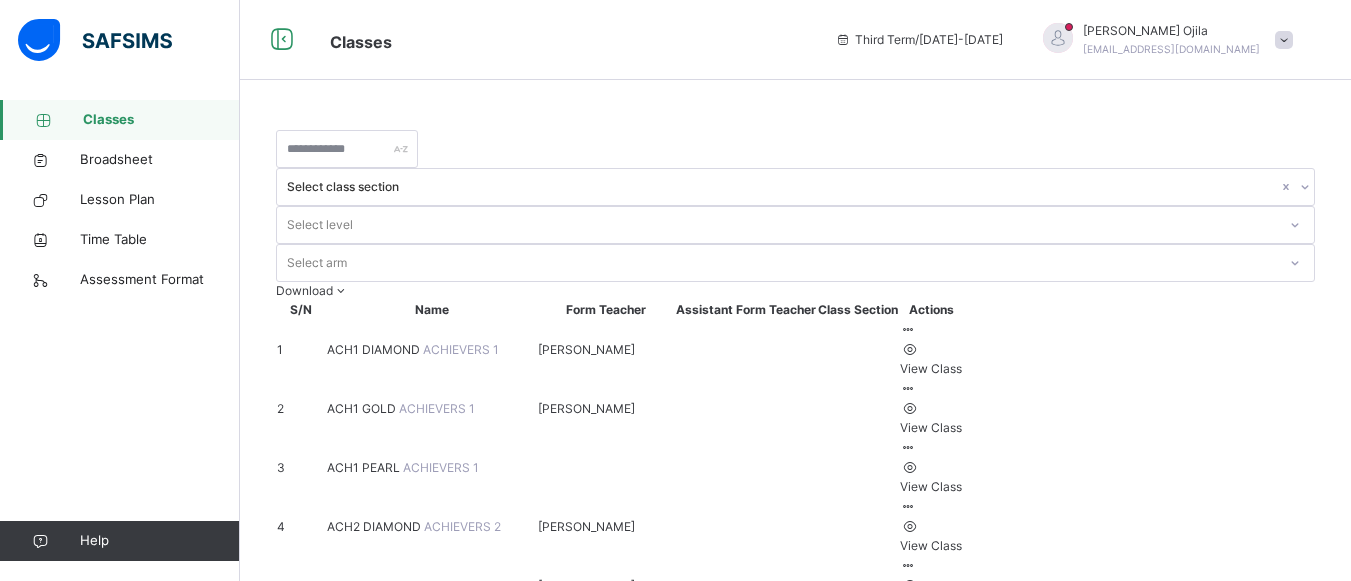 click on "View Class" at bounding box center [931, 369] 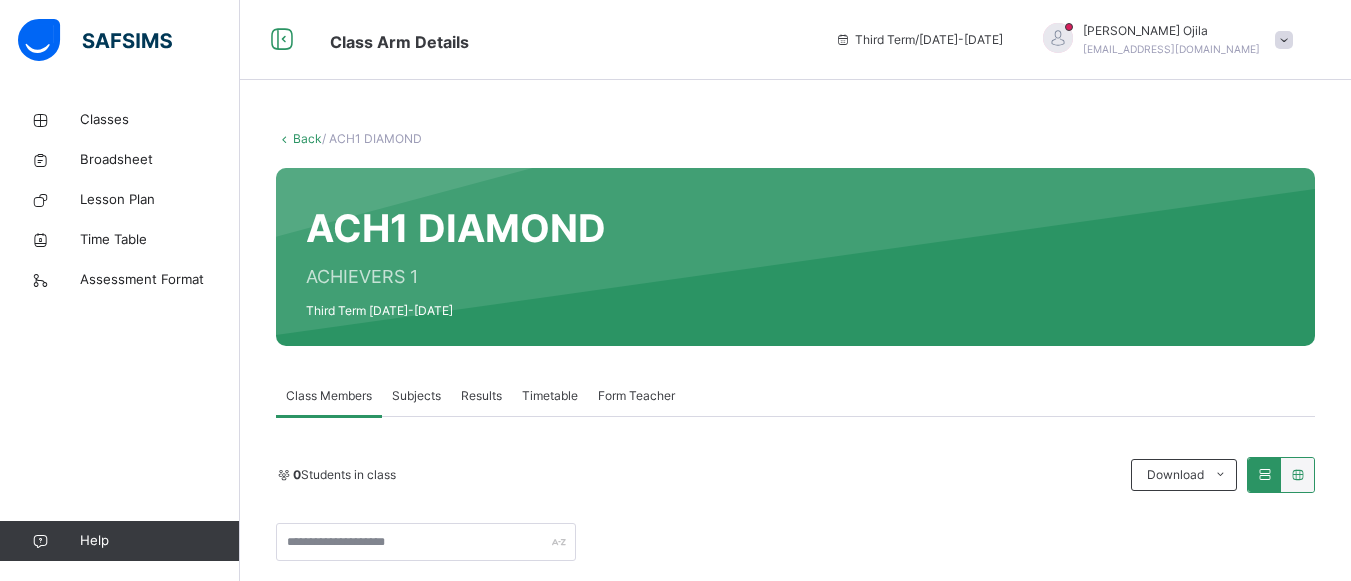 click on "Subjects" at bounding box center [416, 396] 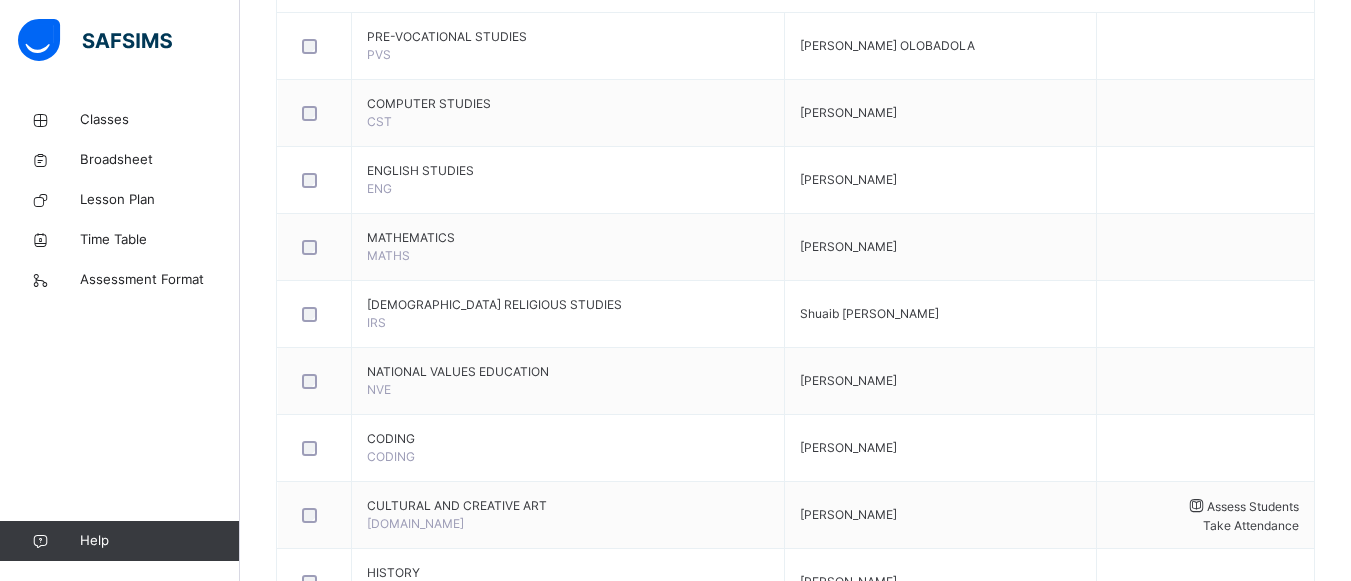 scroll, scrollTop: 640, scrollLeft: 0, axis: vertical 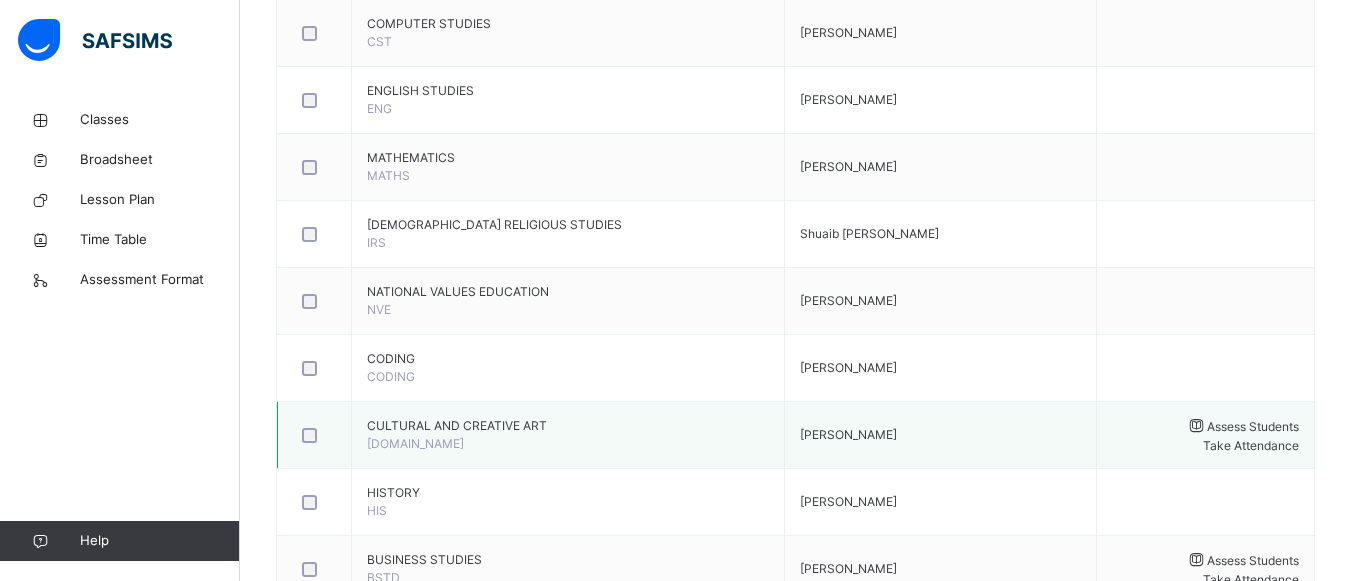 click on "Assess Students" at bounding box center (1253, 426) 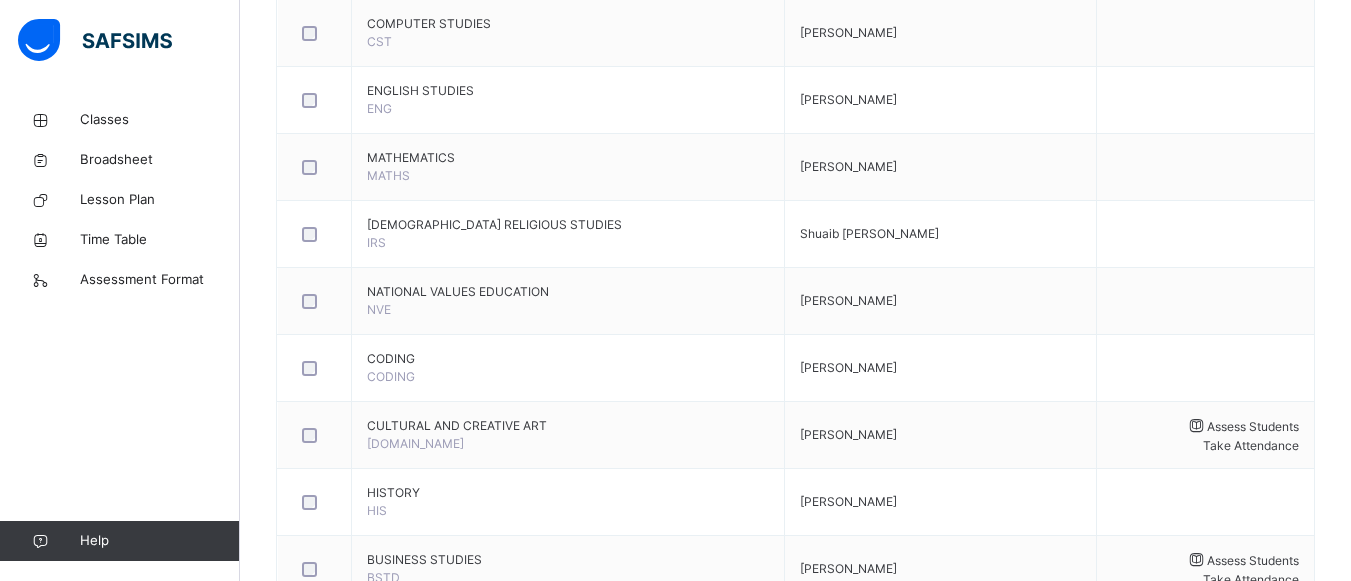 click on "[PERSON_NAME] VOGC/24/012" at bounding box center (347, 1459) 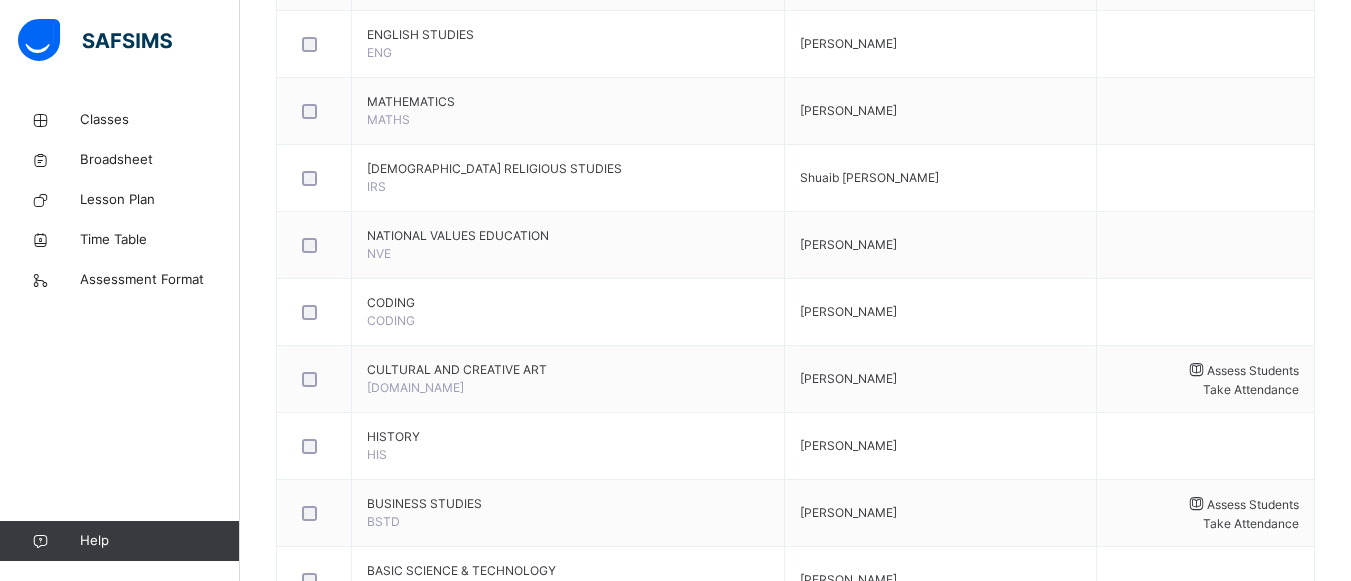 scroll, scrollTop: 345, scrollLeft: 0, axis: vertical 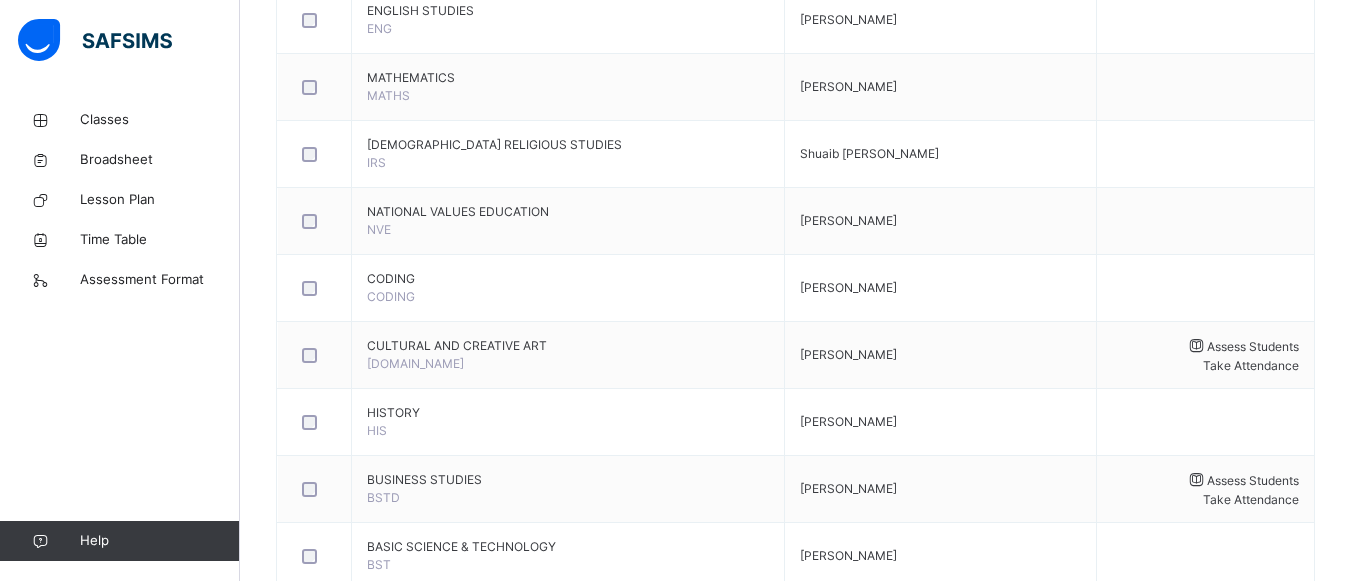 click on "***" at bounding box center [1592, 4267] 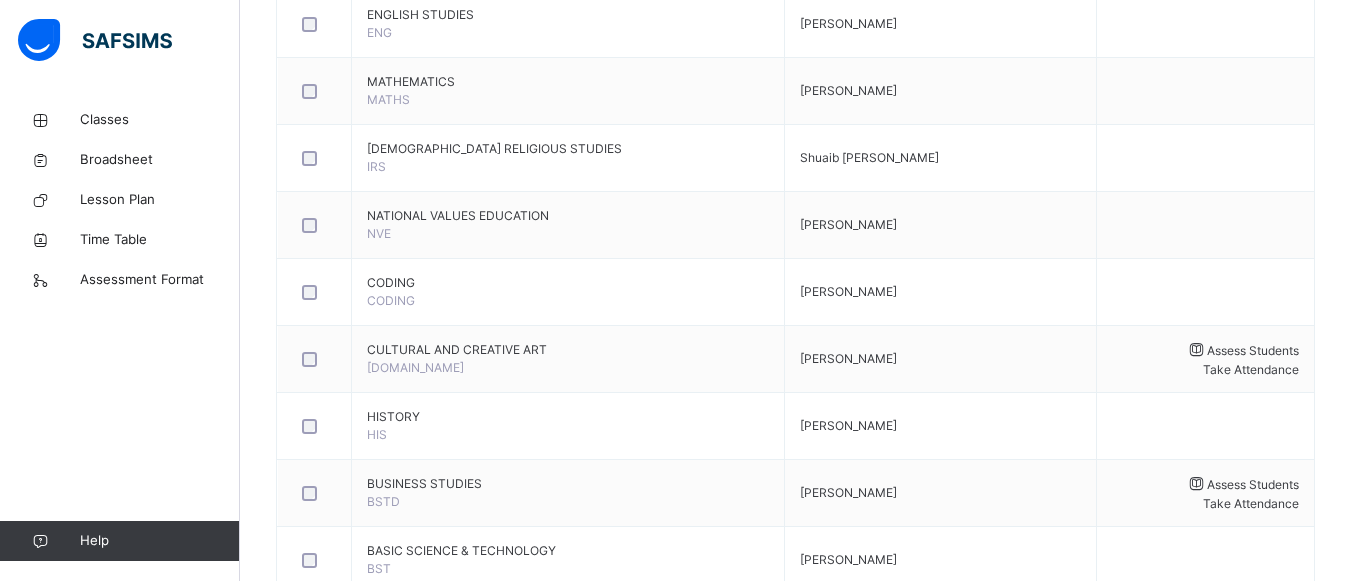 scroll, scrollTop: 635, scrollLeft: 0, axis: vertical 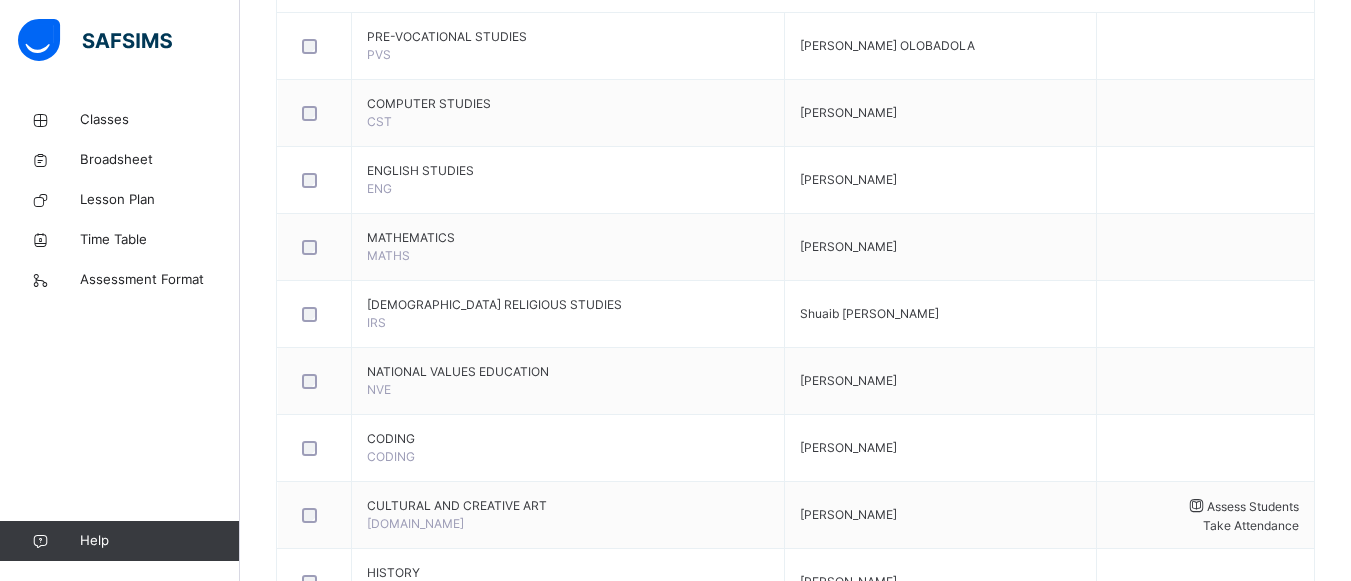 click on "Save Entries" at bounding box center [326, 1337] 